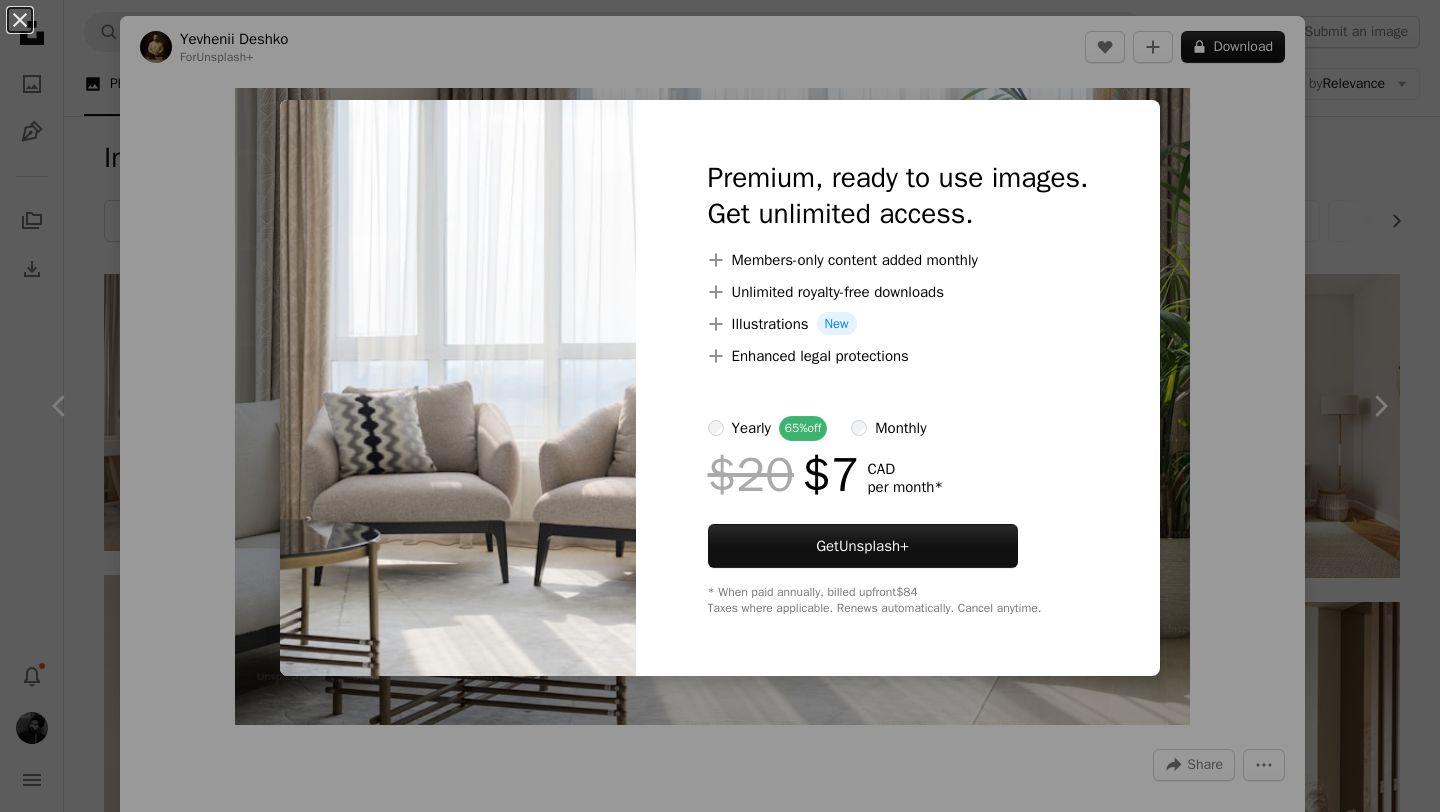 scroll, scrollTop: 2618, scrollLeft: 0, axis: vertical 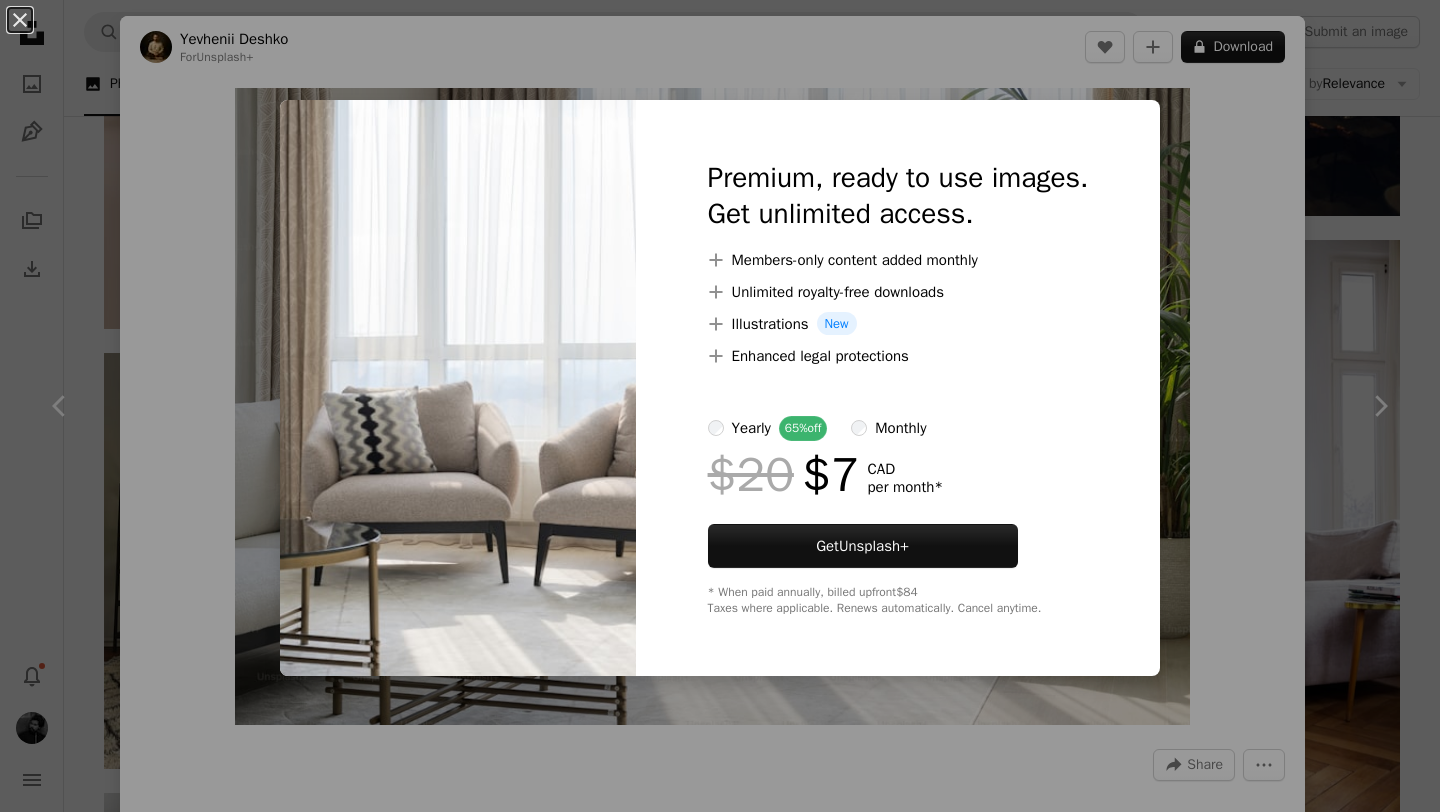 click on "An X shape Premium, ready to use images. Get unlimited access. A plus sign Members-only content added monthly A plus sign Unlimited royalty-free downloads A plus sign Illustrations  New A plus sign Enhanced legal protections yearly 65%  off monthly $20   $7 CAD per month * Get  Unsplash+ * When paid annually, billed upfront  $84 Taxes where applicable. Renews automatically. Cancel anytime." at bounding box center (720, 406) 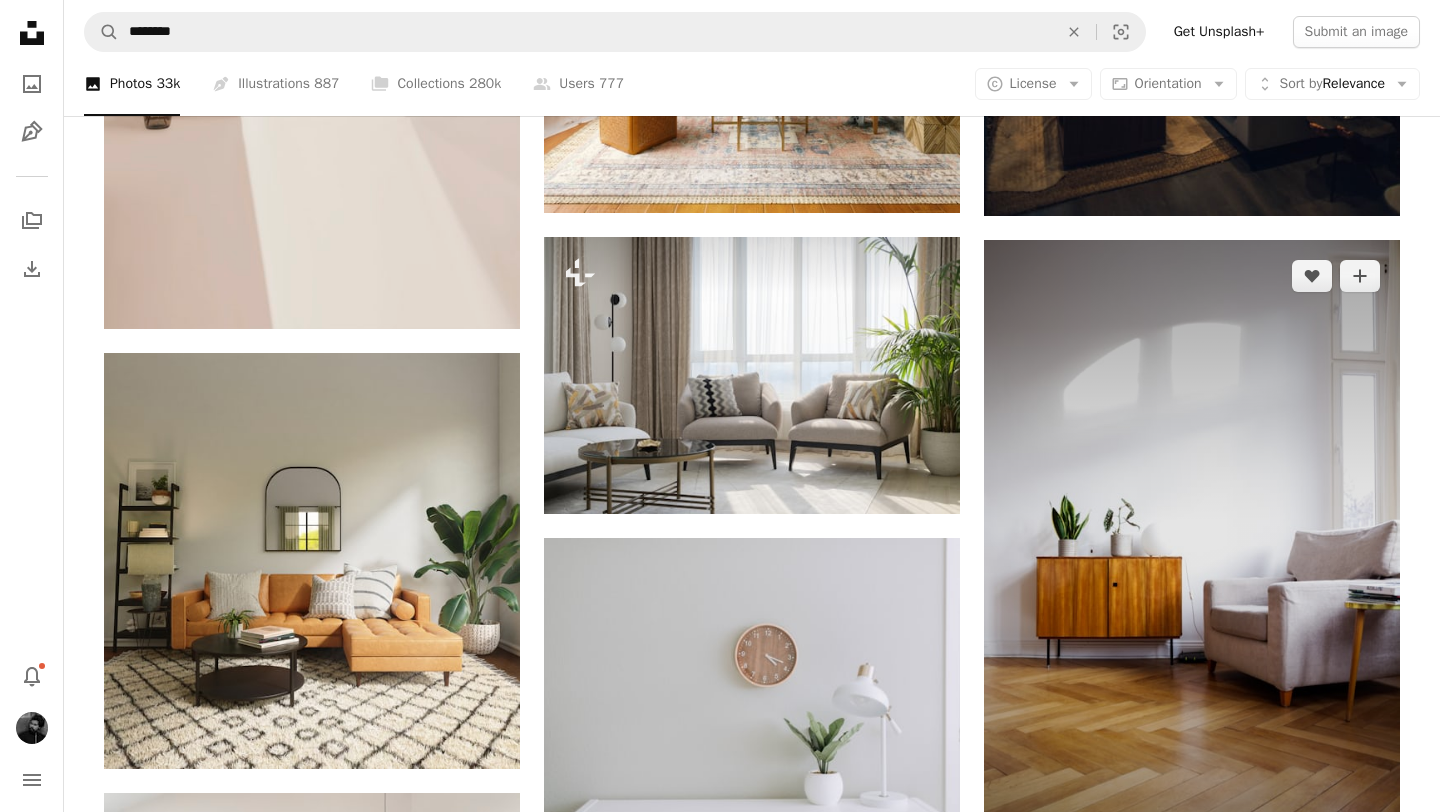 click at bounding box center (1192, 552) 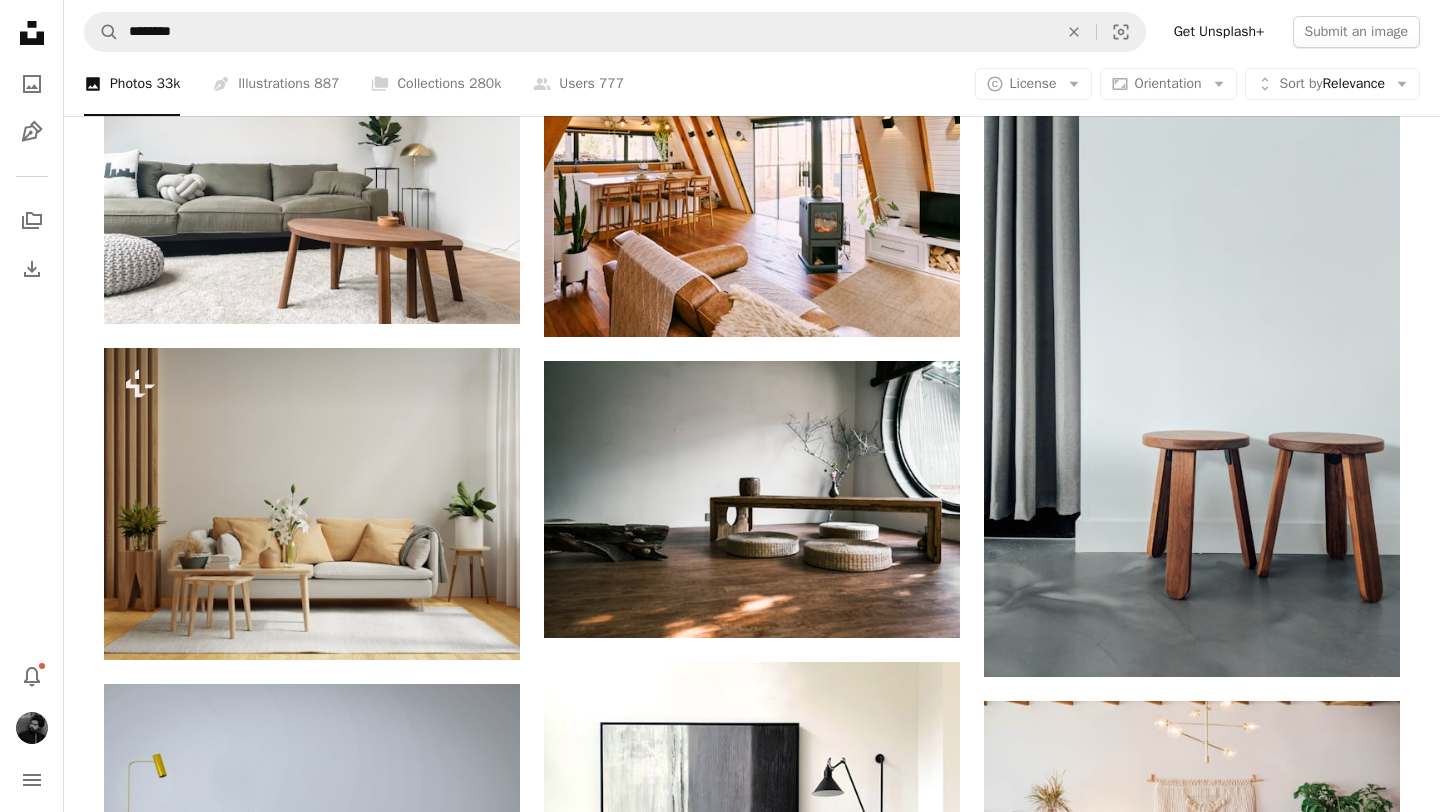 scroll, scrollTop: 3407, scrollLeft: 0, axis: vertical 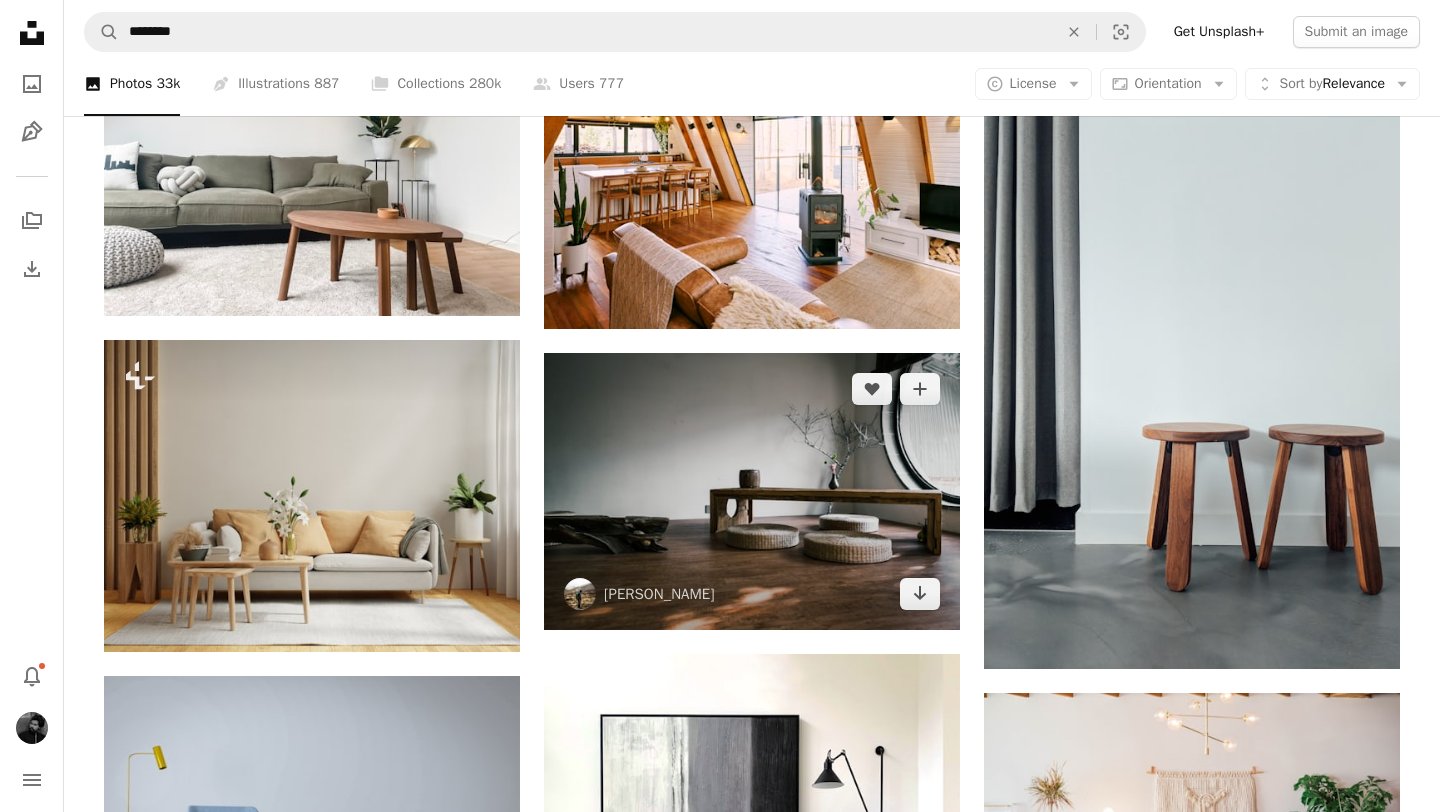 click at bounding box center (752, 491) 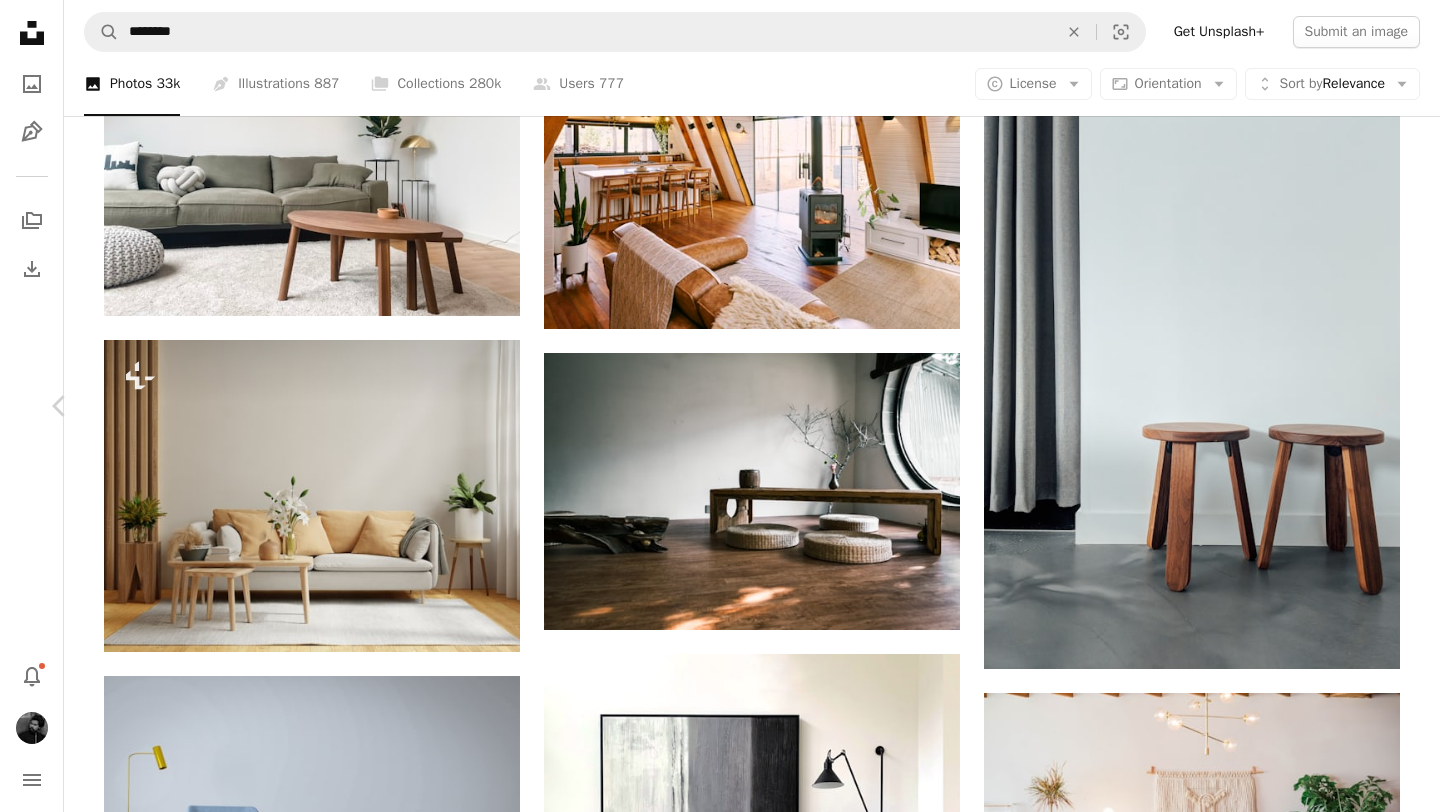 click on "Chevron down" 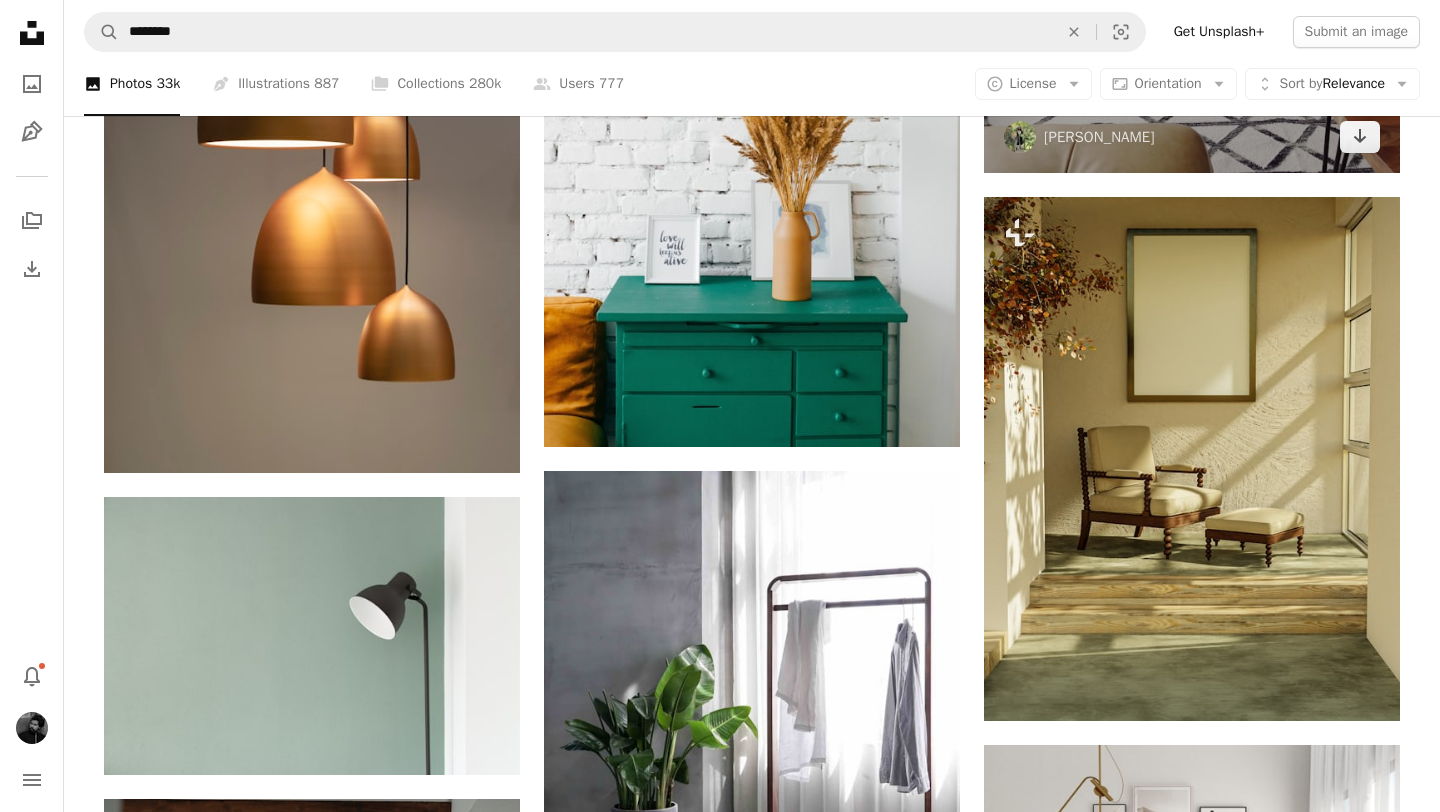 scroll, scrollTop: 4775, scrollLeft: 0, axis: vertical 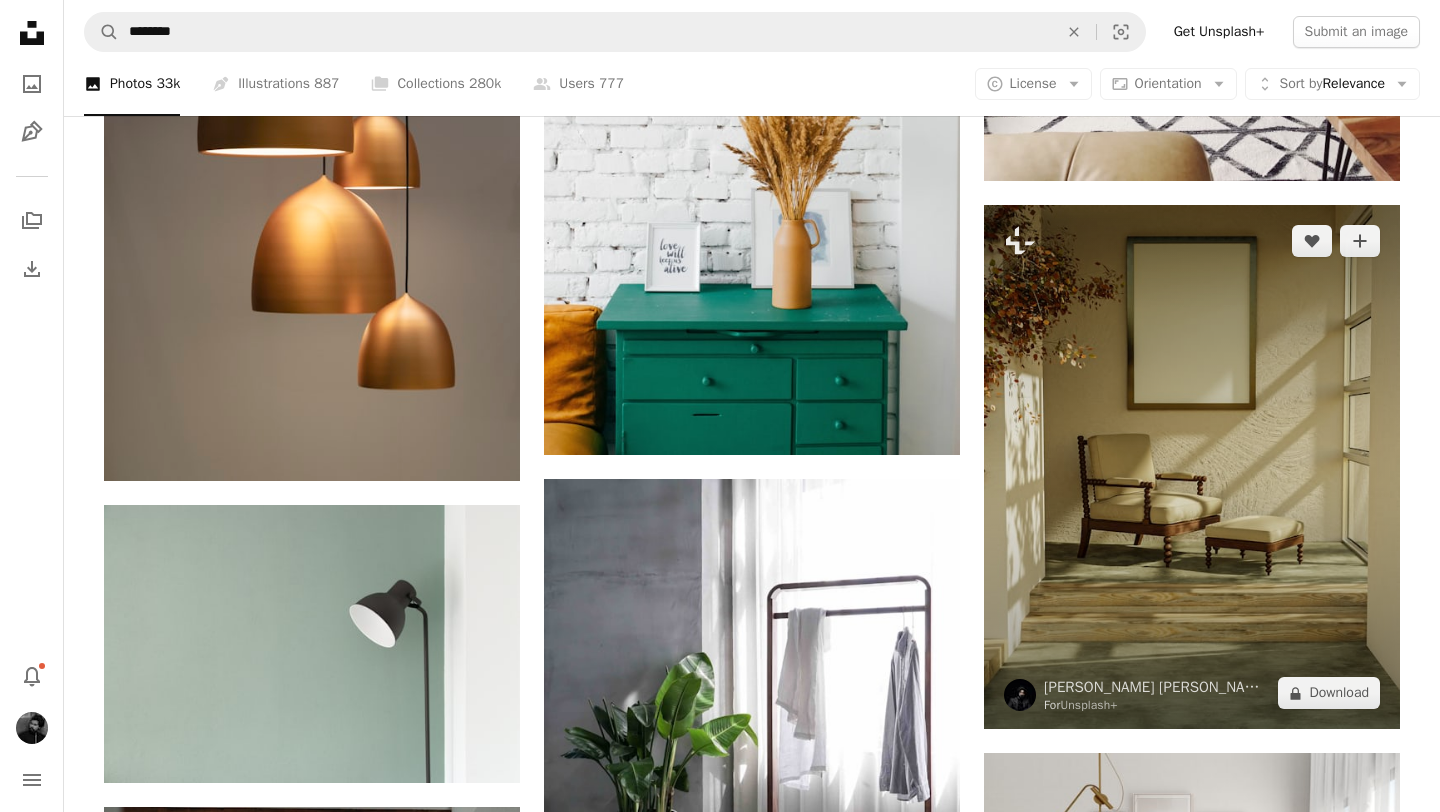 click at bounding box center (1192, 467) 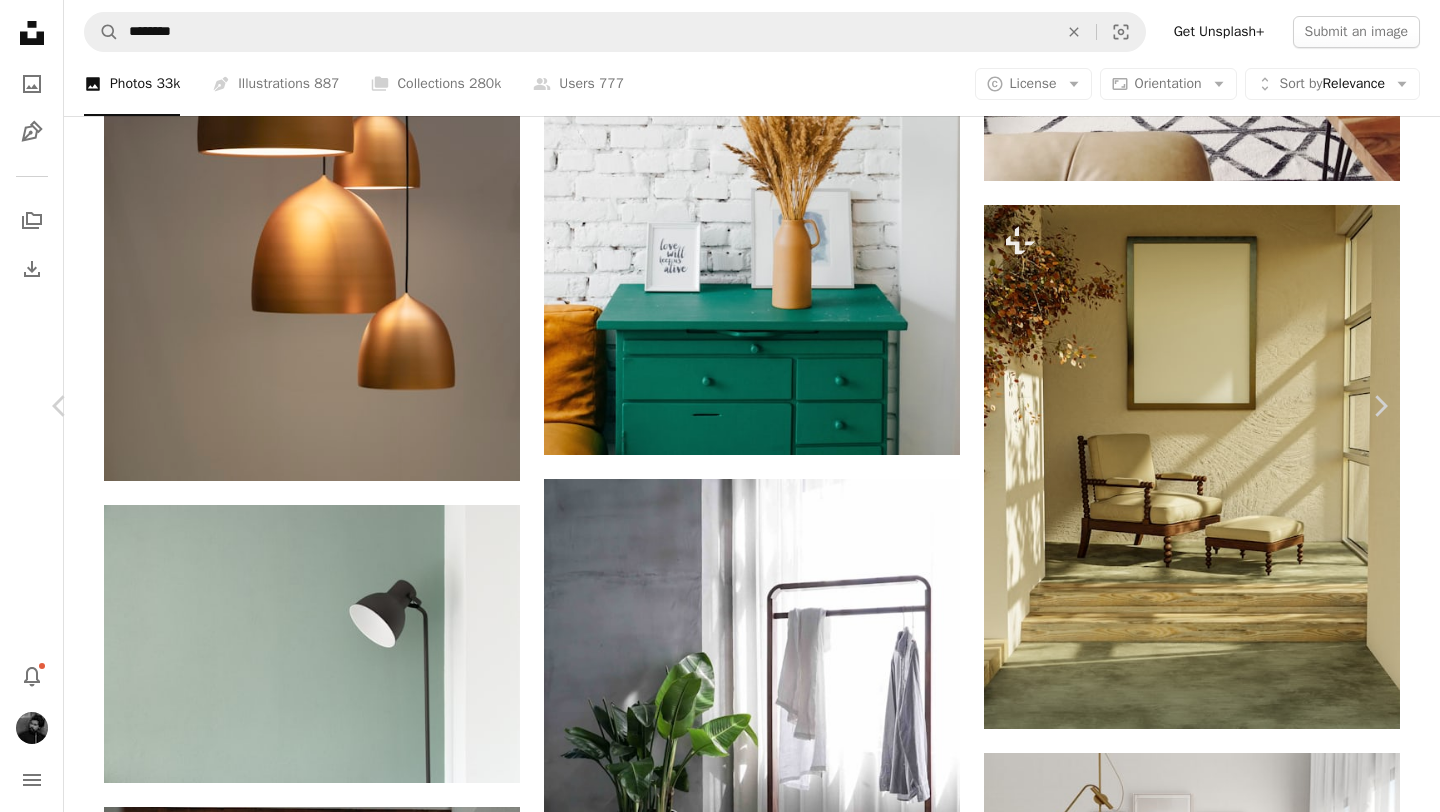 click on "An X shape Chevron left Chevron right [PERSON_NAME] [PERSON_NAME] [PERSON_NAME] For  Unsplash+ A heart A plus sign A lock Download Zoom in A forward-right arrow Share More Actions Calendar outlined Published on  [DATE] Safety Licensed under the  Unsplash+ License wallpaper interior design interior product minimalist mockup 3d render home decor digital image render frame mockup picture frame lounge chairs home design product mockup wall mockup empty frame art frames From this series Plus sign for Unsplash+ Related images Plus sign for Unsplash+ A heart A plus sign [PERSON_NAME] For  Unsplash+ A lock Download Plus sign for Unsplash+ A heart A plus sign [PERSON_NAME] For  Unsplash+ A lock Download Plus sign for Unsplash+ A heart A plus sign [PERSON_NAME] For  Unsplash+ A lock Download Plus sign for Unsplash+ A heart A plus sign [PERSON_NAME] For  Unsplash+ A lock Download Plus sign for Unsplash+ A heart A plus sign [PERSON_NAME] For  Unsplash+ A lock Download Plus sign for Unsplash+ A heart A plus sign" at bounding box center [720, 5843] 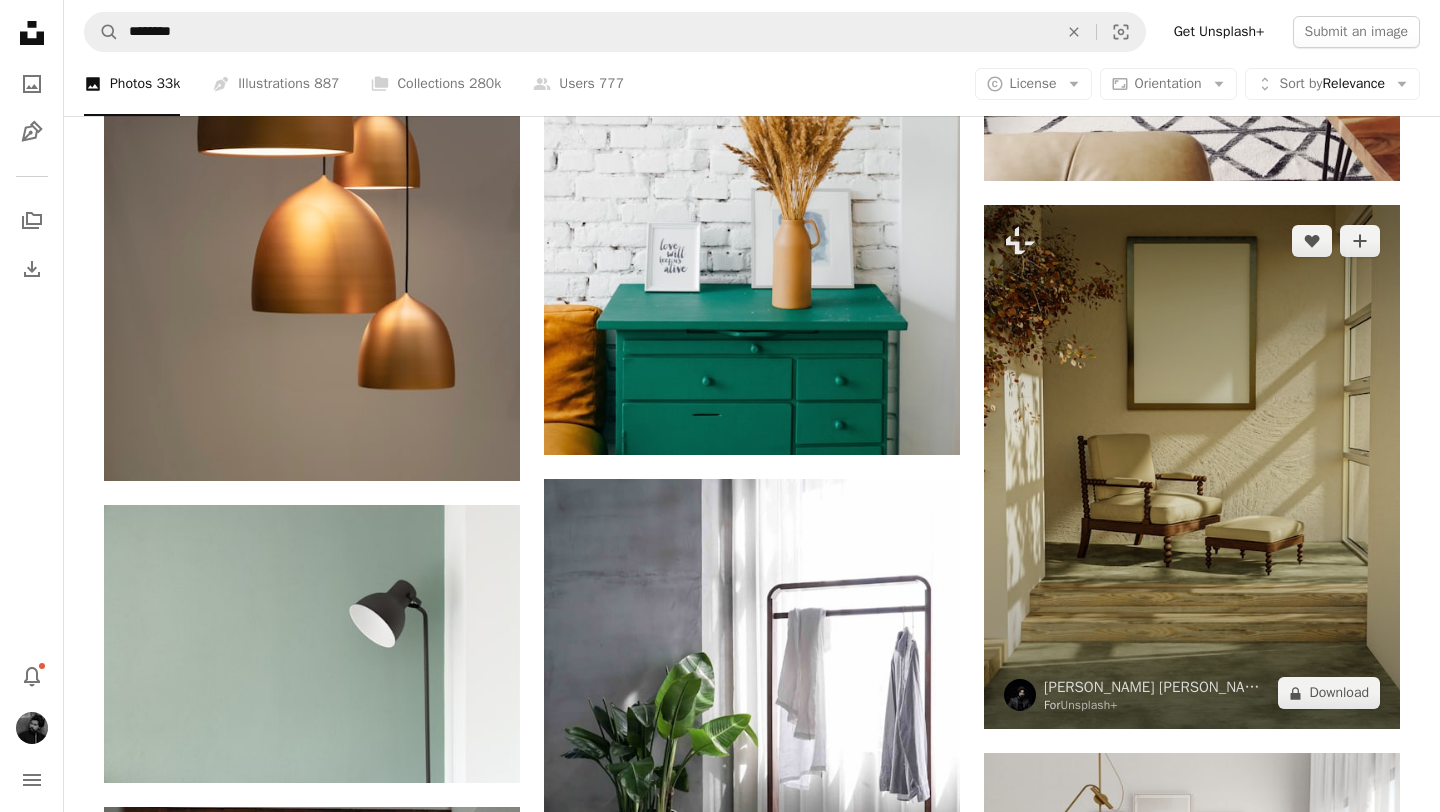 click at bounding box center [1192, 467] 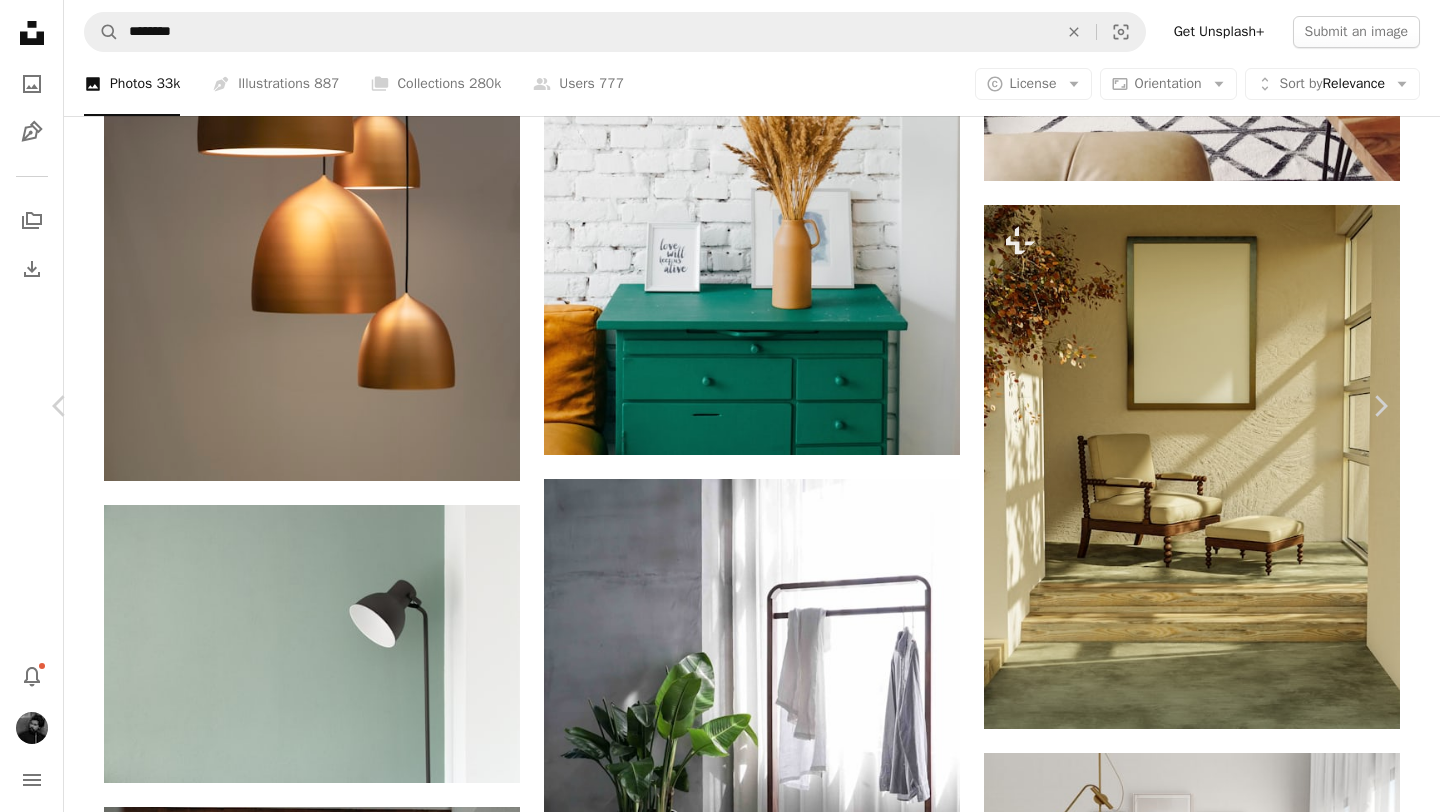 click on "[PERSON_NAME] [PERSON_NAME] [PERSON_NAME] For  Unsplash+ A heart A plus sign A lock Download" at bounding box center [712, 5484] 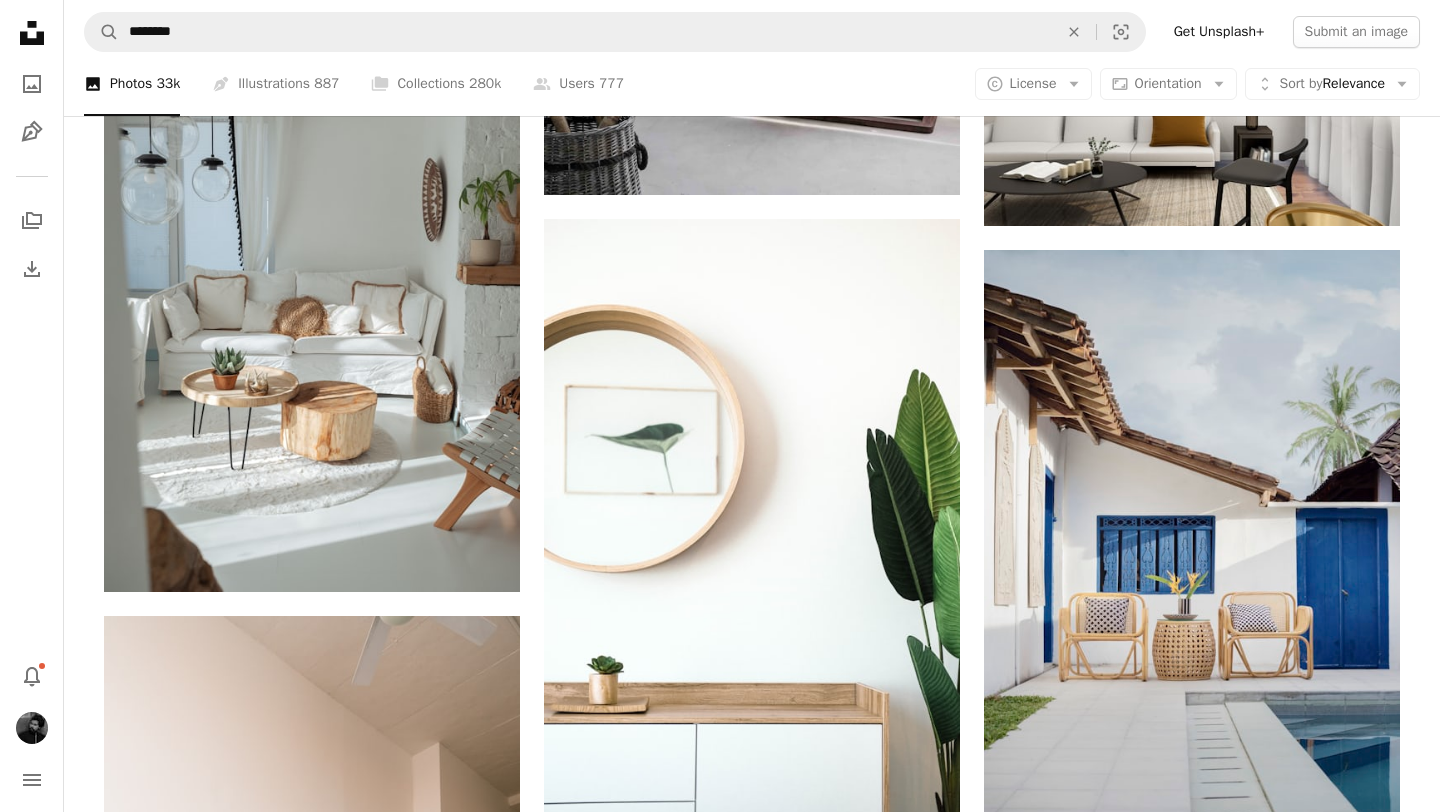 scroll, scrollTop: 5595, scrollLeft: 0, axis: vertical 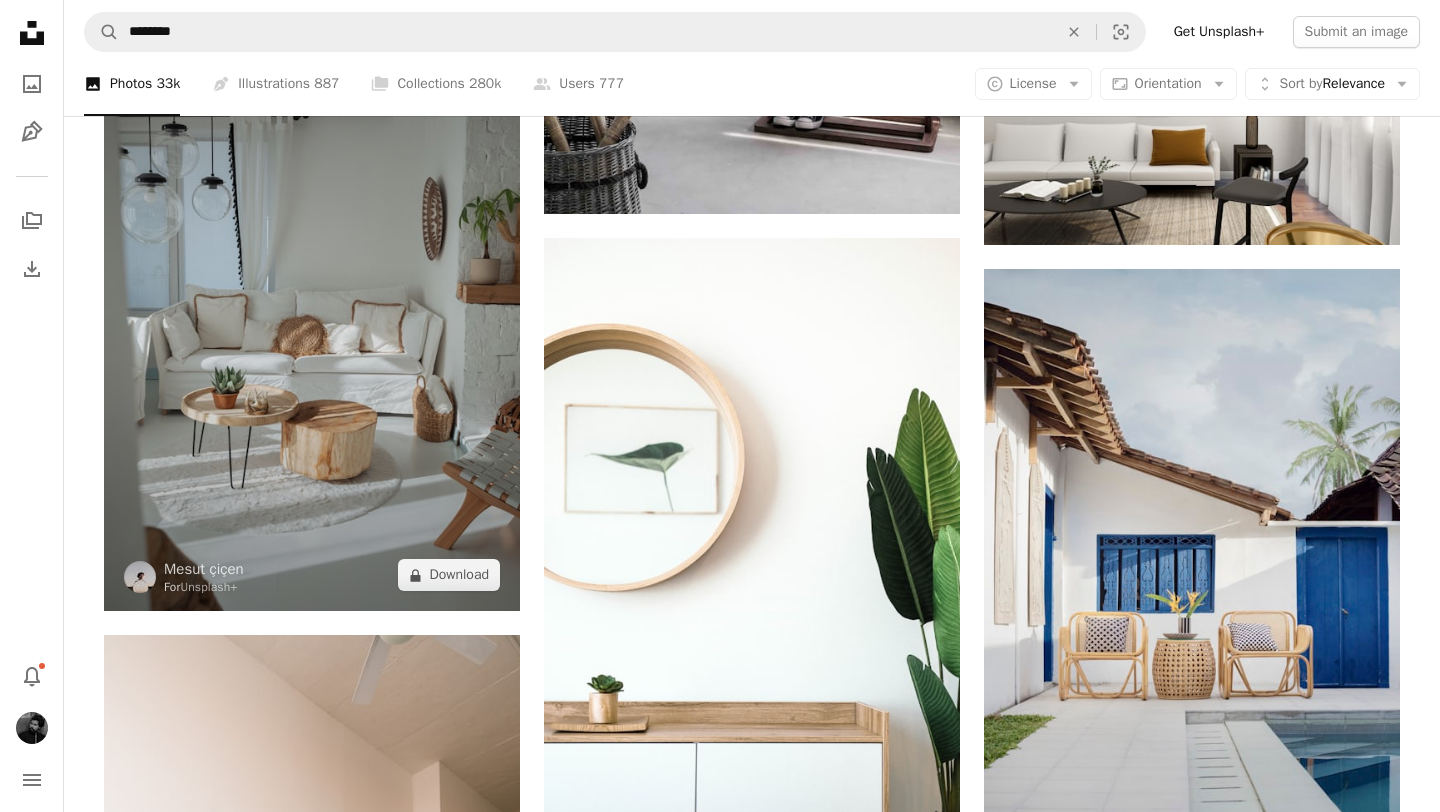 click at bounding box center [312, 299] 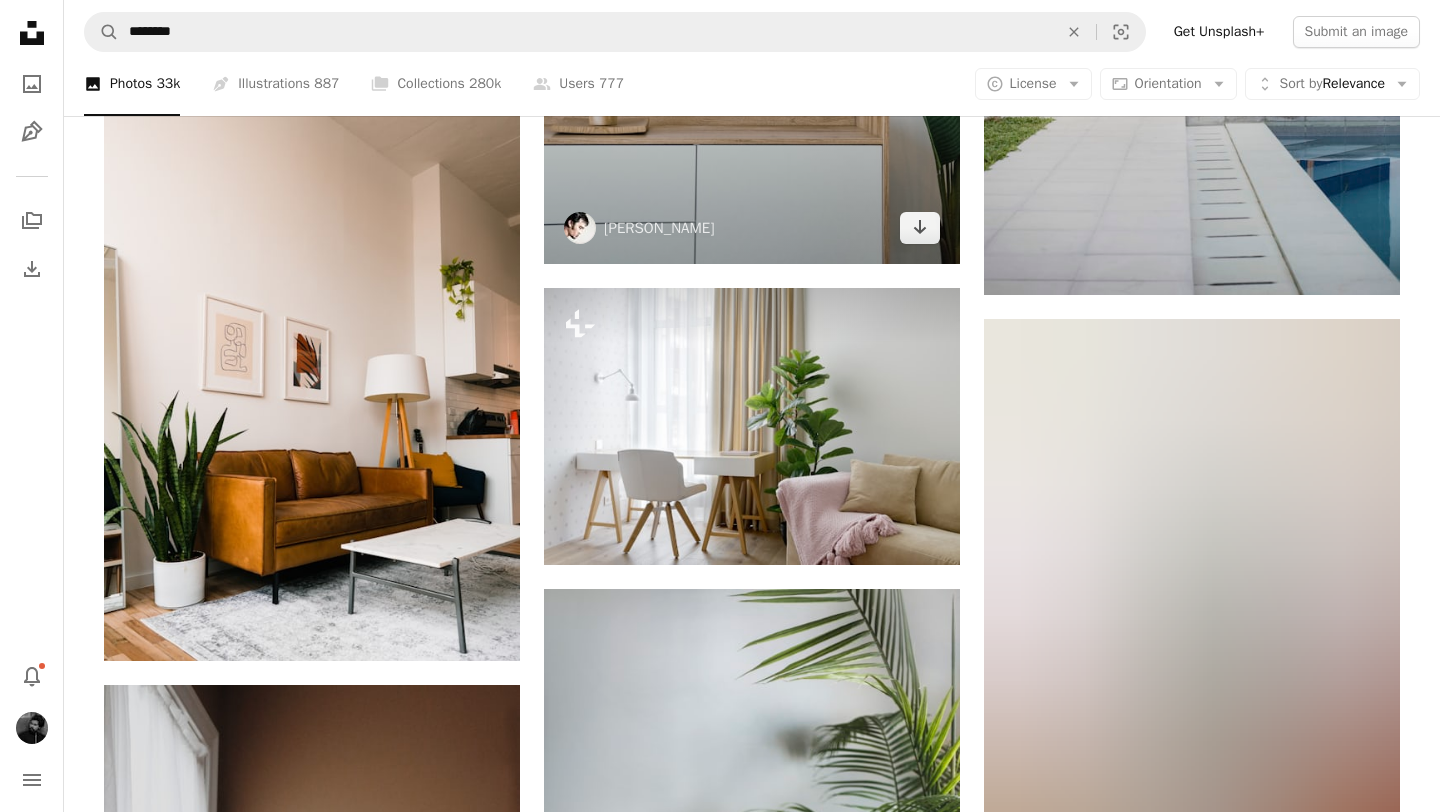 scroll, scrollTop: 6222, scrollLeft: 0, axis: vertical 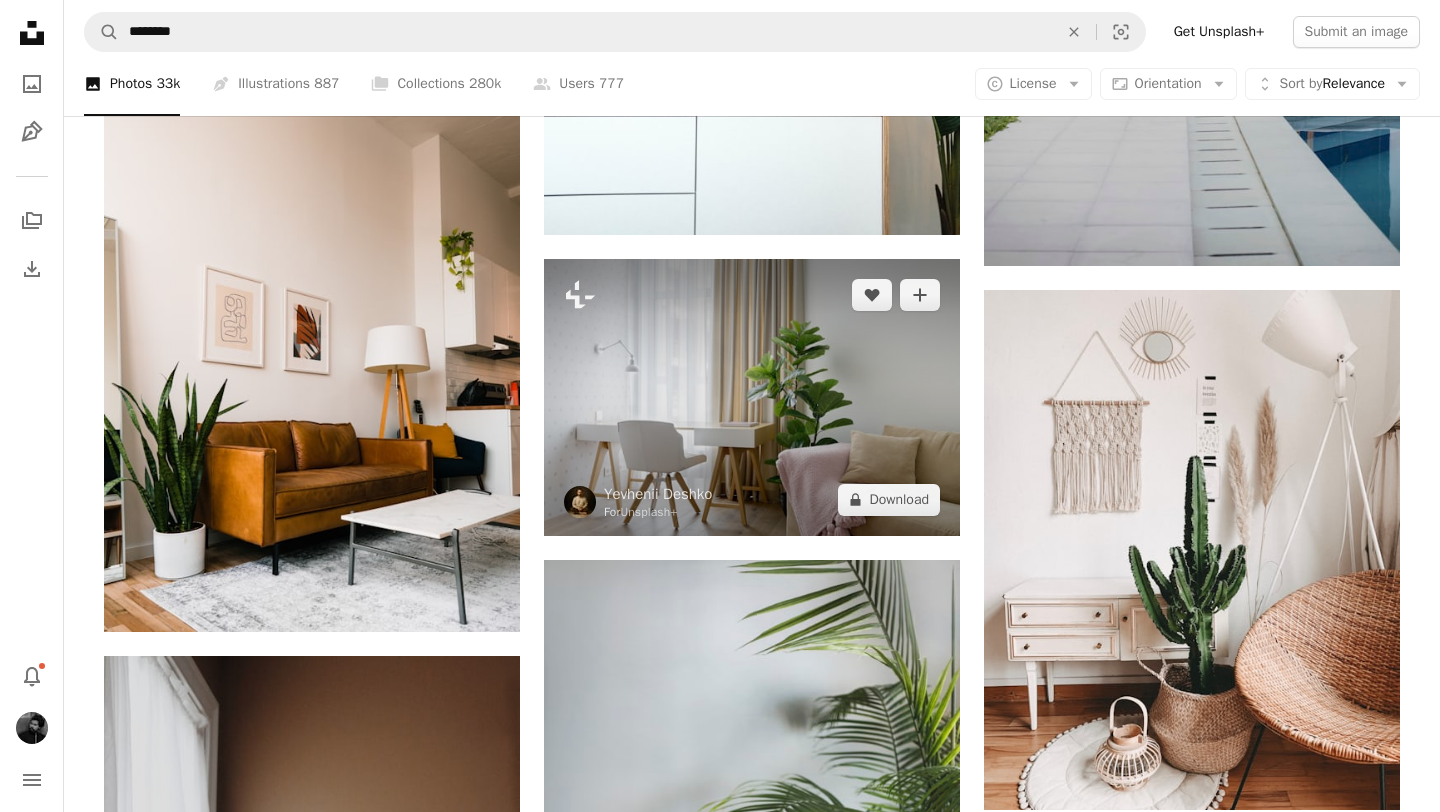 click at bounding box center (752, 397) 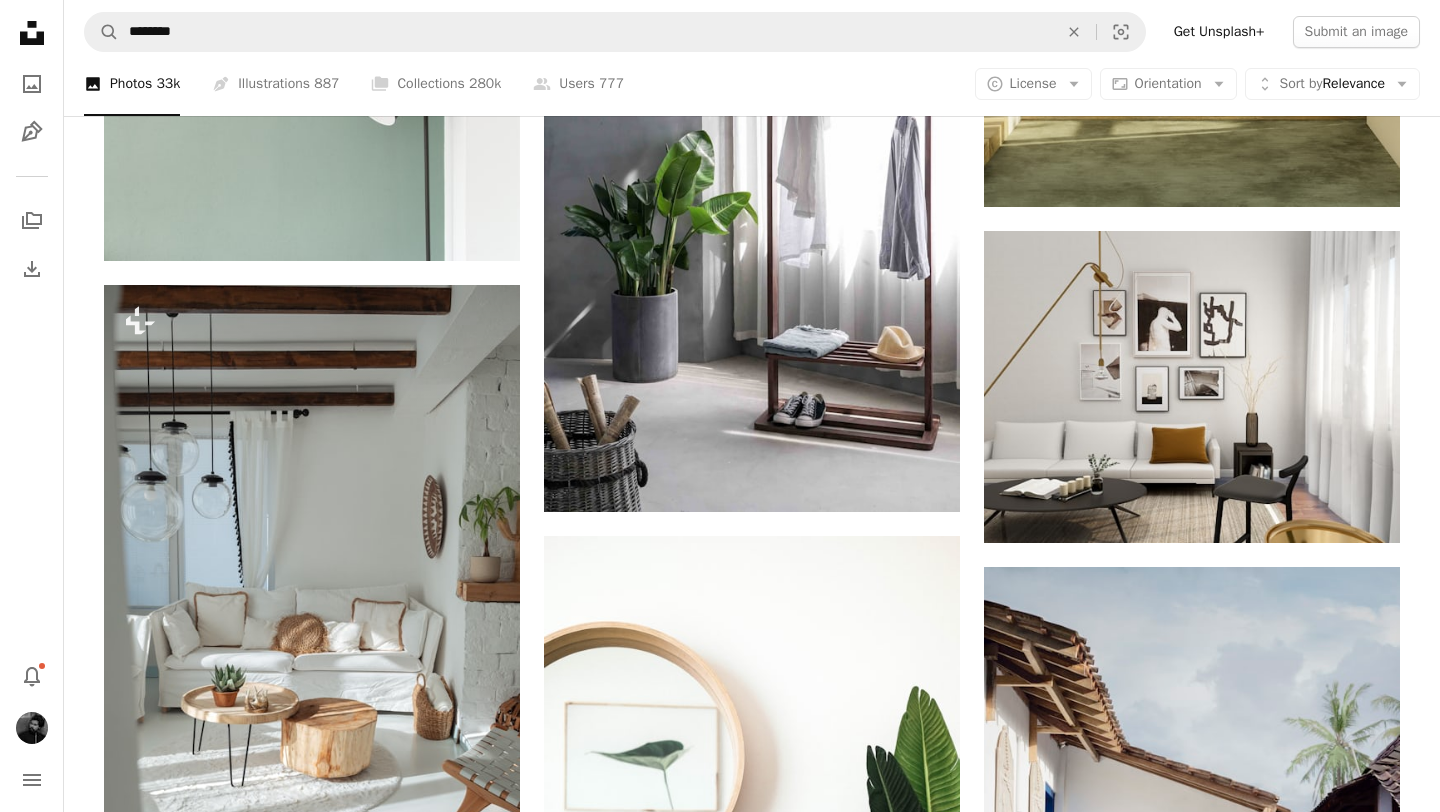 scroll, scrollTop: 5368, scrollLeft: 0, axis: vertical 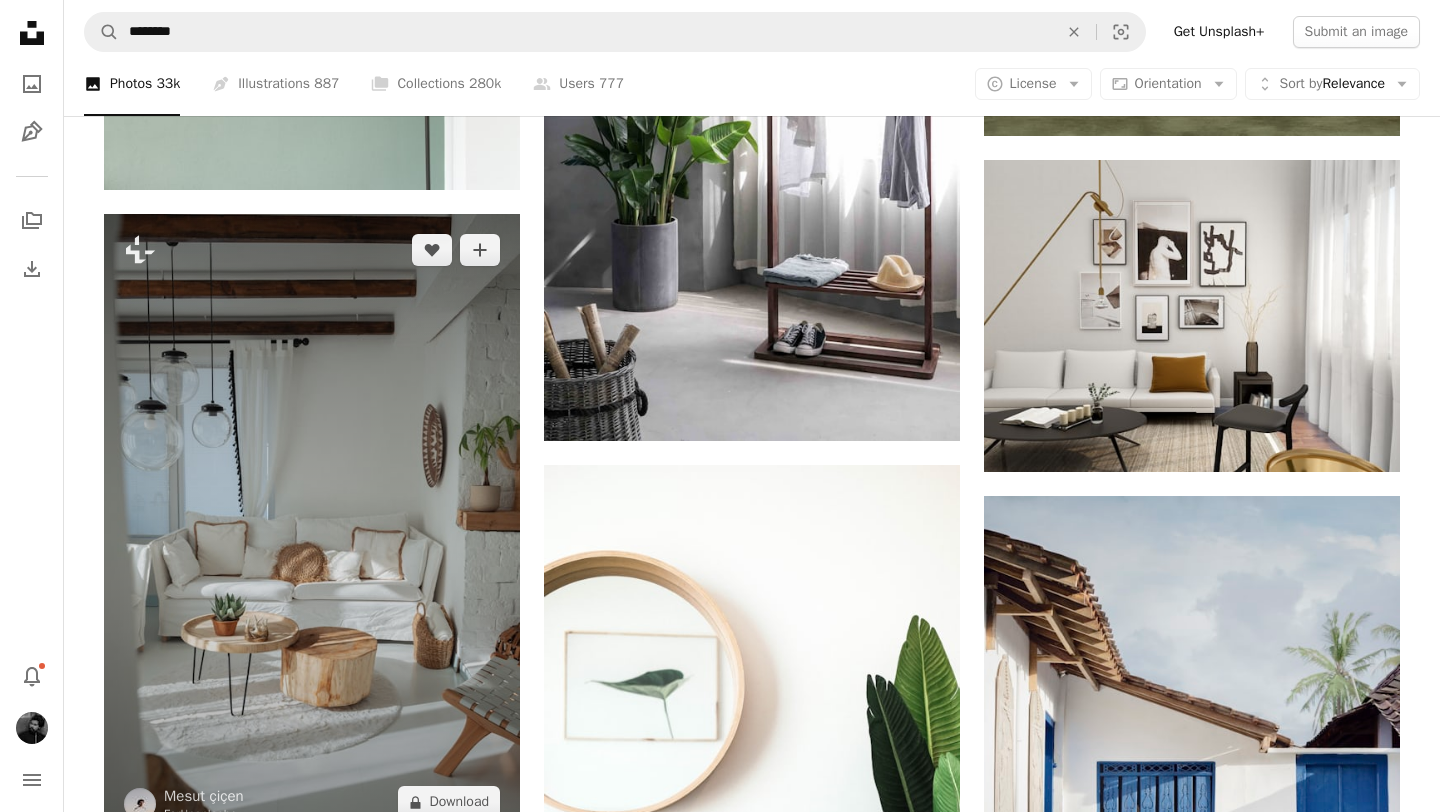 click at bounding box center (312, 526) 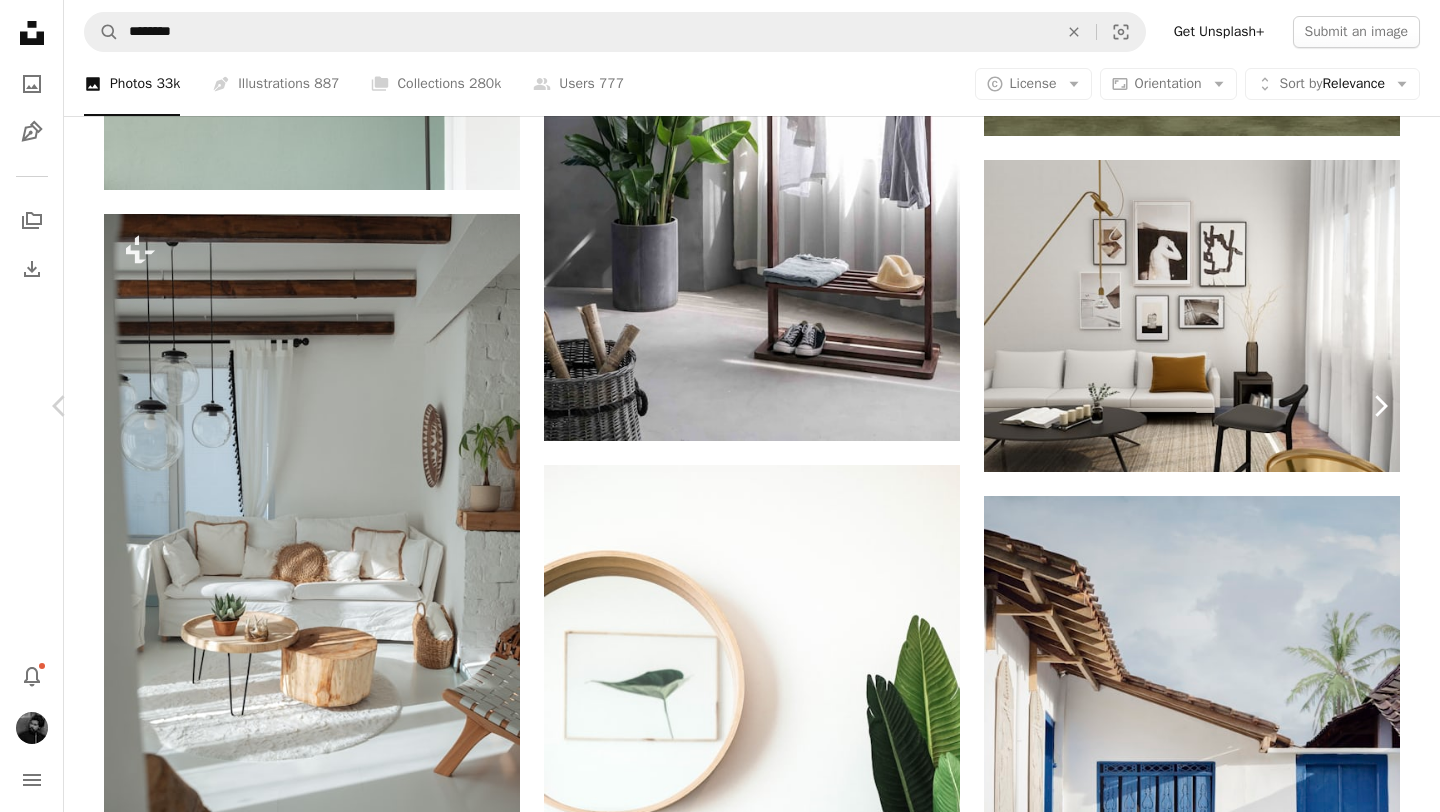 click on "Chevron right" at bounding box center [1380, 406] 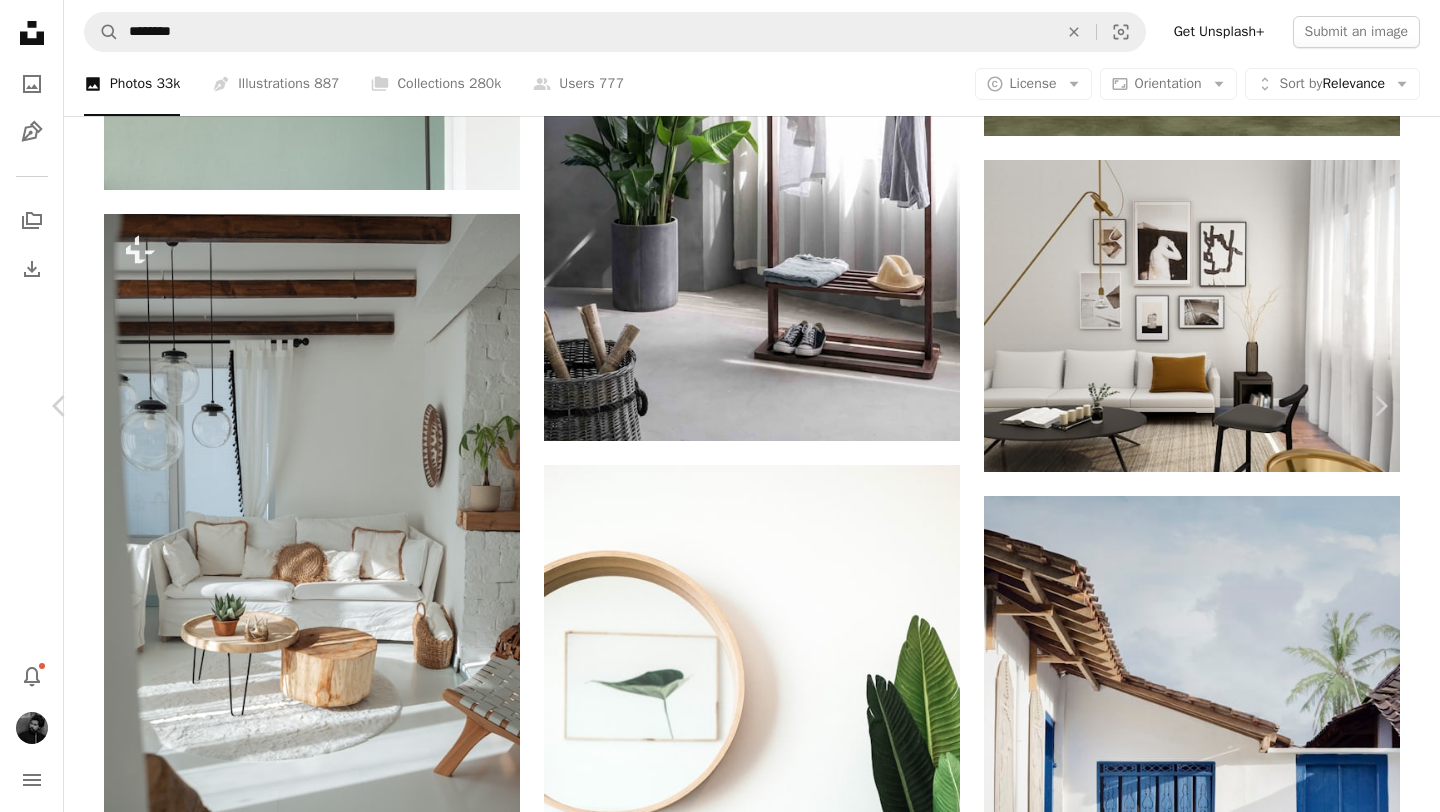 click at bounding box center (712, 8638) 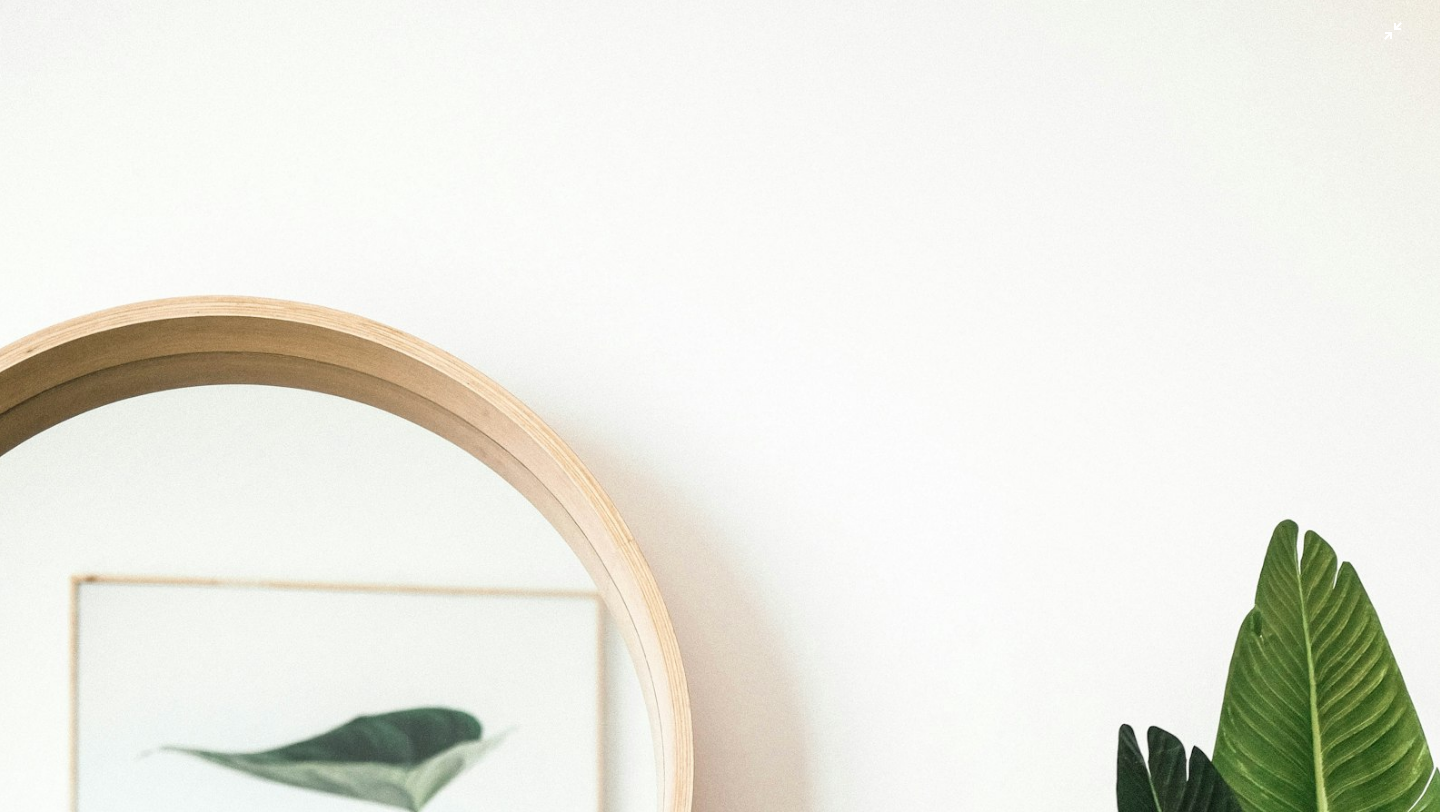scroll, scrollTop: 675, scrollLeft: 0, axis: vertical 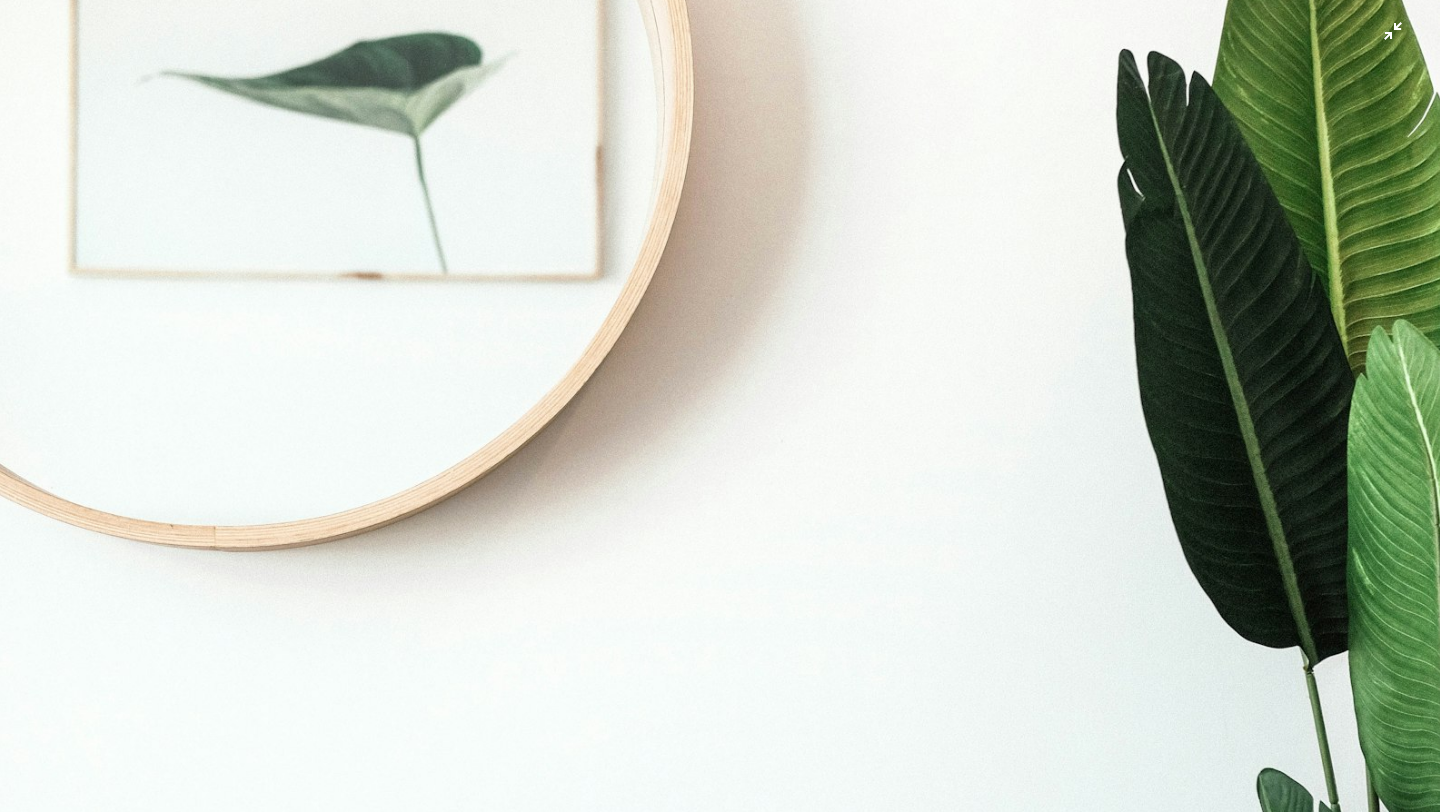 click at bounding box center [720, 405] 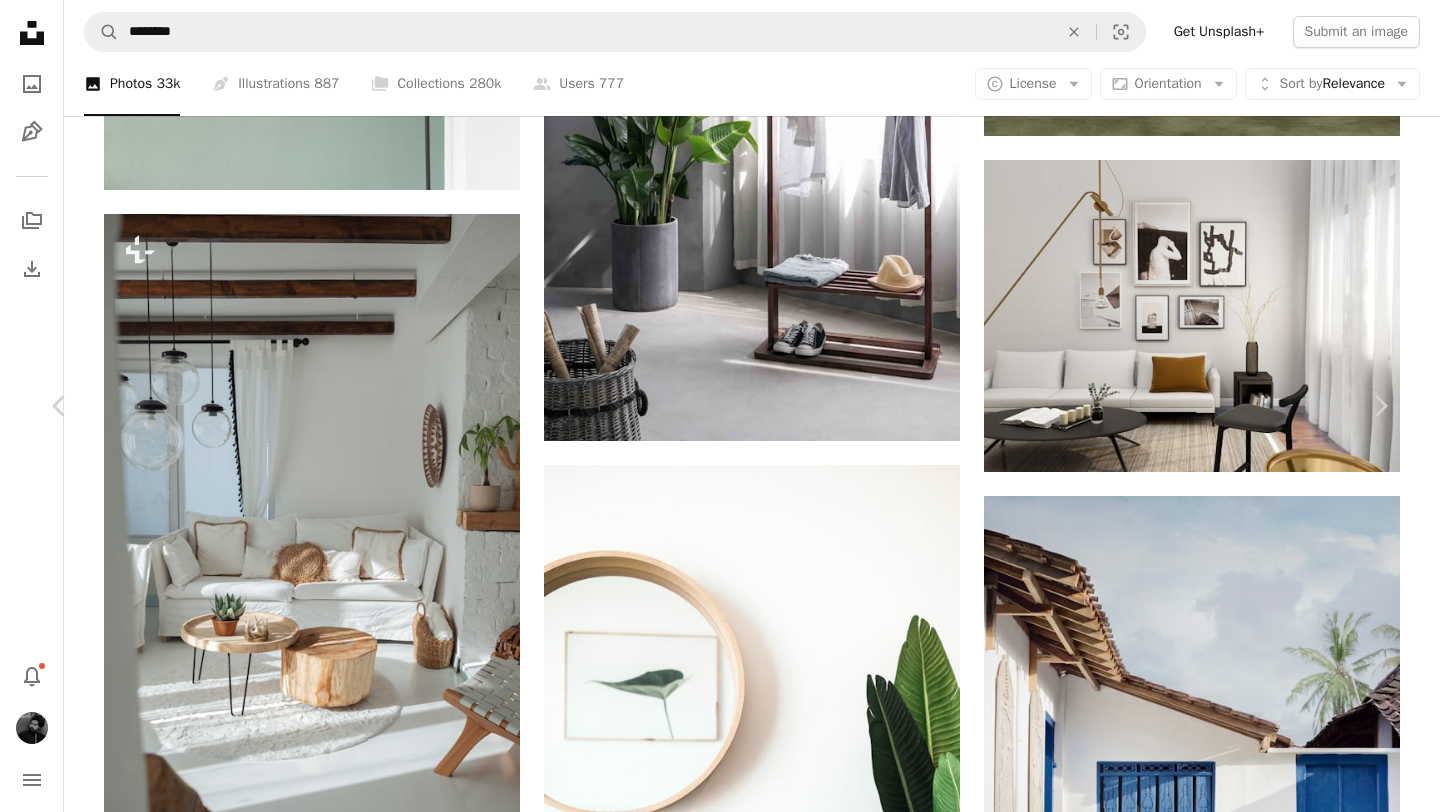 click on "An X shape Chevron left Chevron right [PERSON_NAME] minhphamdesign A heart A plus sign Download Chevron down Zoom in Views 6,702,380 Downloads 82,686 Featured in Photos ,  Interiors A forward-right arrow Share Info icon Info More Actions Calendar outlined Published on  [DATE] Camera FUJIFILM, X-T20 Safety Free to use under the  Unsplash License indoors background flower food space animal bird plant home wall design interior white furniture leaf blossom meal dish decor vegetation Related images A heart A plus sign [PERSON_NAME] Arrow pointing down A heart A plus sign Simply Mersah Available for hire A checkmark inside of a circle Arrow pointing down A heart A plus sign [PERSON_NAME] Available for hire A checkmark inside of a circle Arrow pointing down A heart A plus sign Simply Mersah Available for hire A checkmark inside of a circle Arrow pointing down Plus sign for Unsplash+ A heart A plus sign [PERSON_NAME] For  Unsplash+ A lock Download A heart A plus sign feey Arrow pointing down A heart A plus sign" at bounding box center (720, 8638) 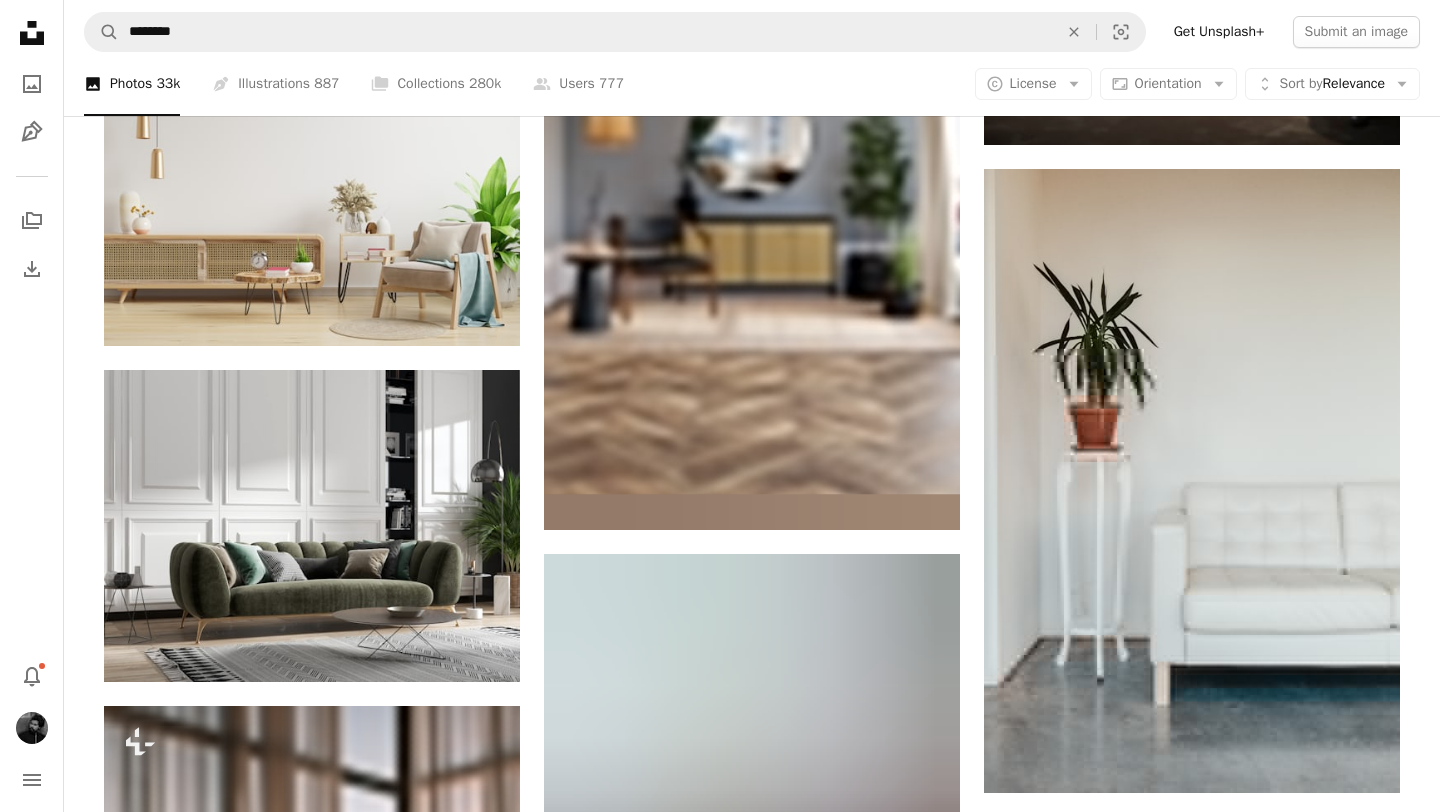 scroll, scrollTop: 8446, scrollLeft: 0, axis: vertical 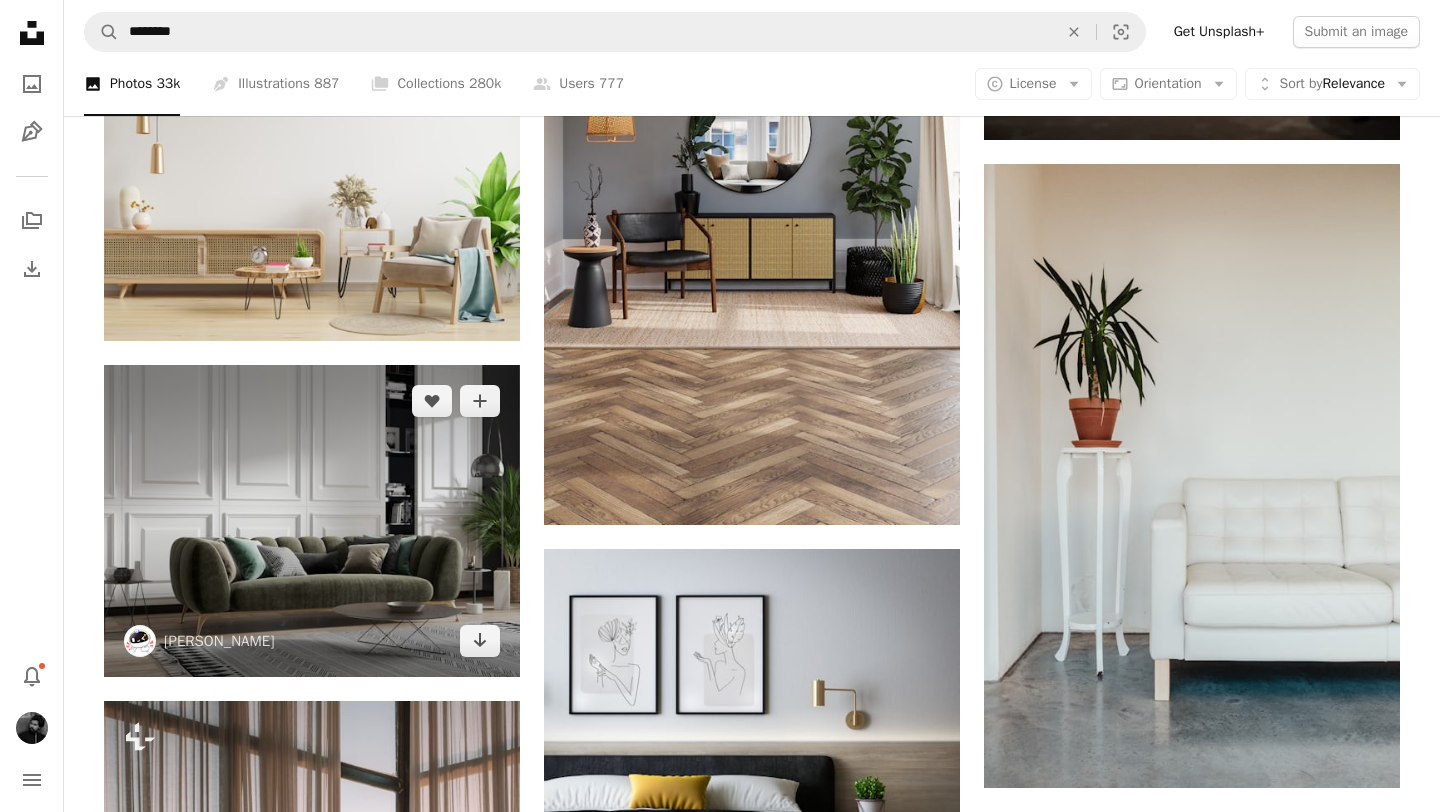click at bounding box center (312, 521) 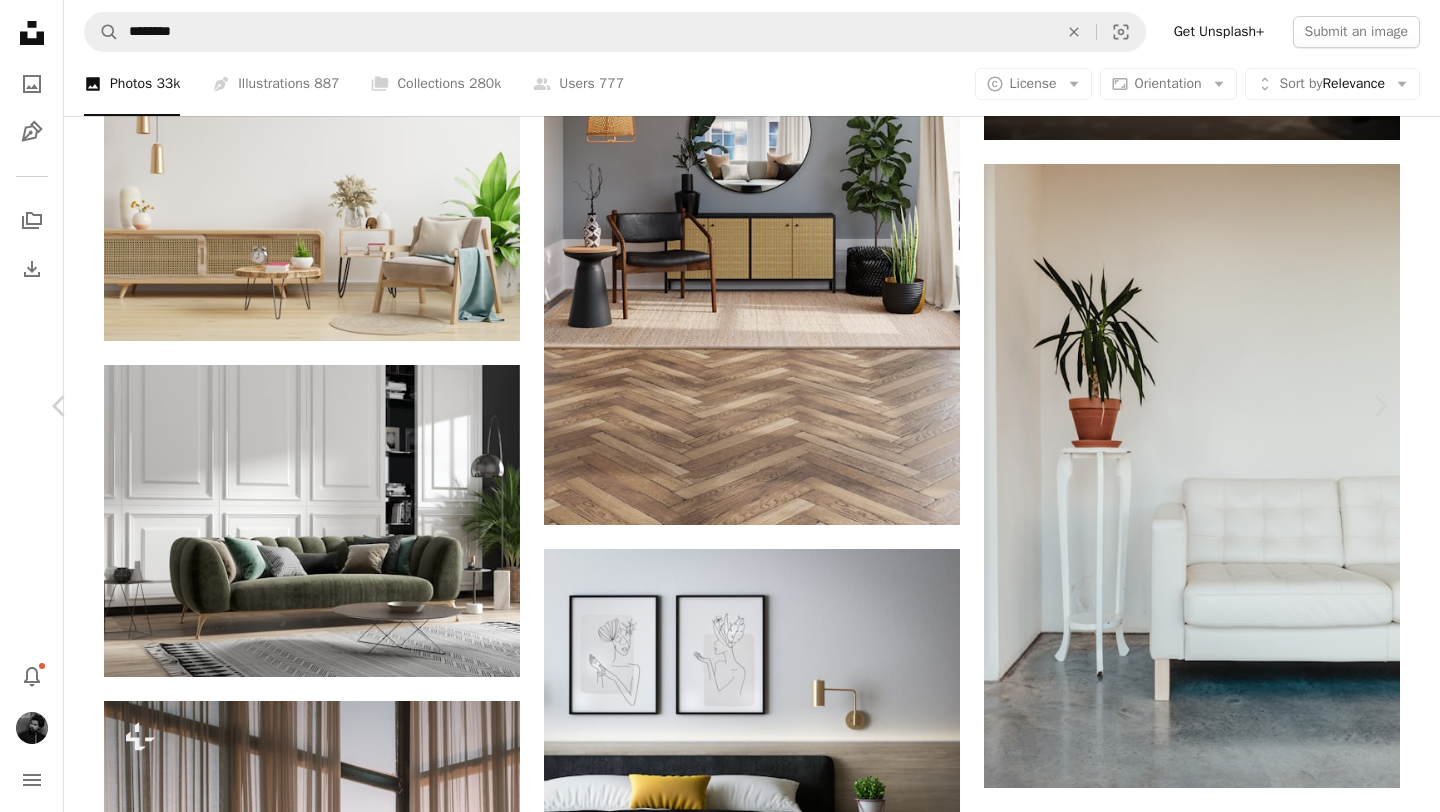 click on "Chevron down" 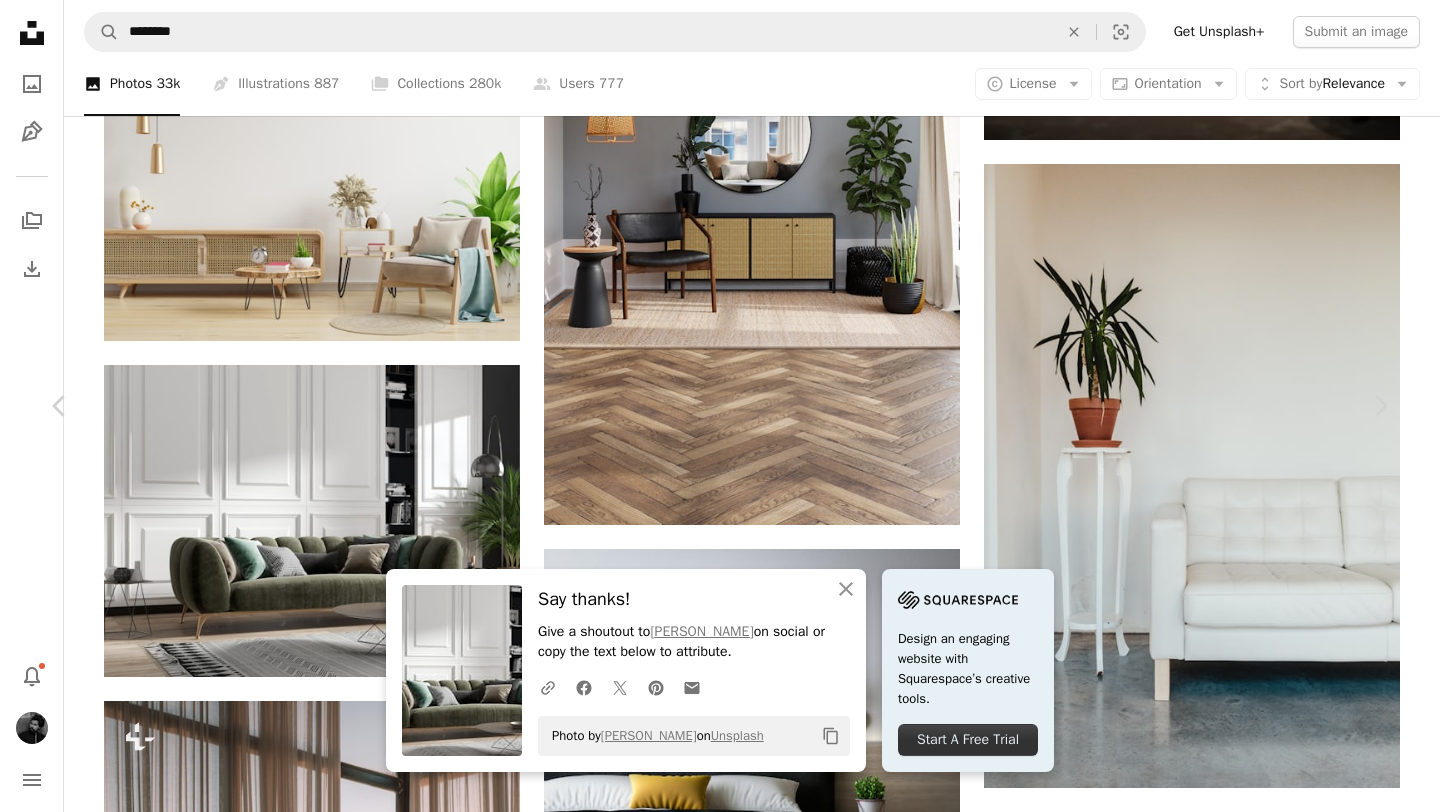 click on "An X shape Chevron left Chevron right An X shape Close Say thanks! Give a shoutout to  [PERSON_NAME]  on social or copy the text below to attribute. A URL sharing icon (chains) Facebook icon X (formerly Twitter) icon Pinterest icon An envelope Photo by  [PERSON_NAME]  on  Unsplash
Copy content Design an engaging website with Squarespace’s creative tools. Start A Free Trial [PERSON_NAME] coohom A heart A plus sign Download Chevron down Zoom in Views 10,323,843 Downloads 50,914 Featured in 3D Renders ,  Architecture & Interiors ,  Interiors A forward-right arrow Share Info icon Info More Actions Calendar outlined Published on  [DATE] Safety Free to use under the  Unsplash License interior design digital image render indoors residential interior interior visualization home living room grey design room interior furniture table home decor couch rug living cushion Related images A heart A plus sign Loewe Technology Arrow pointing down A heart A plus sign [PERSON_NAME] [PERSON_NAME] Available for hire Arrow pointing down" at bounding box center (720, 5559) 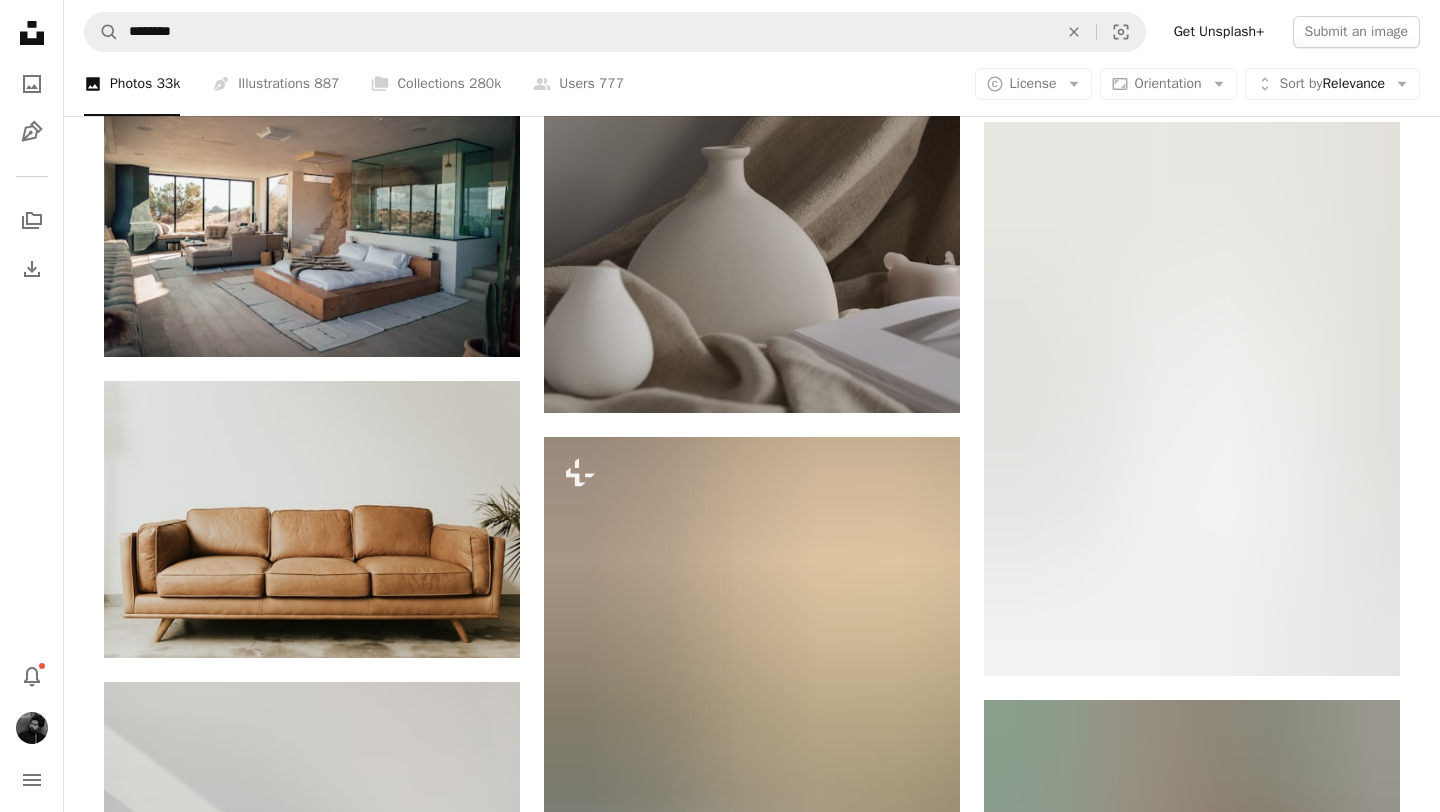 scroll, scrollTop: 10688, scrollLeft: 0, axis: vertical 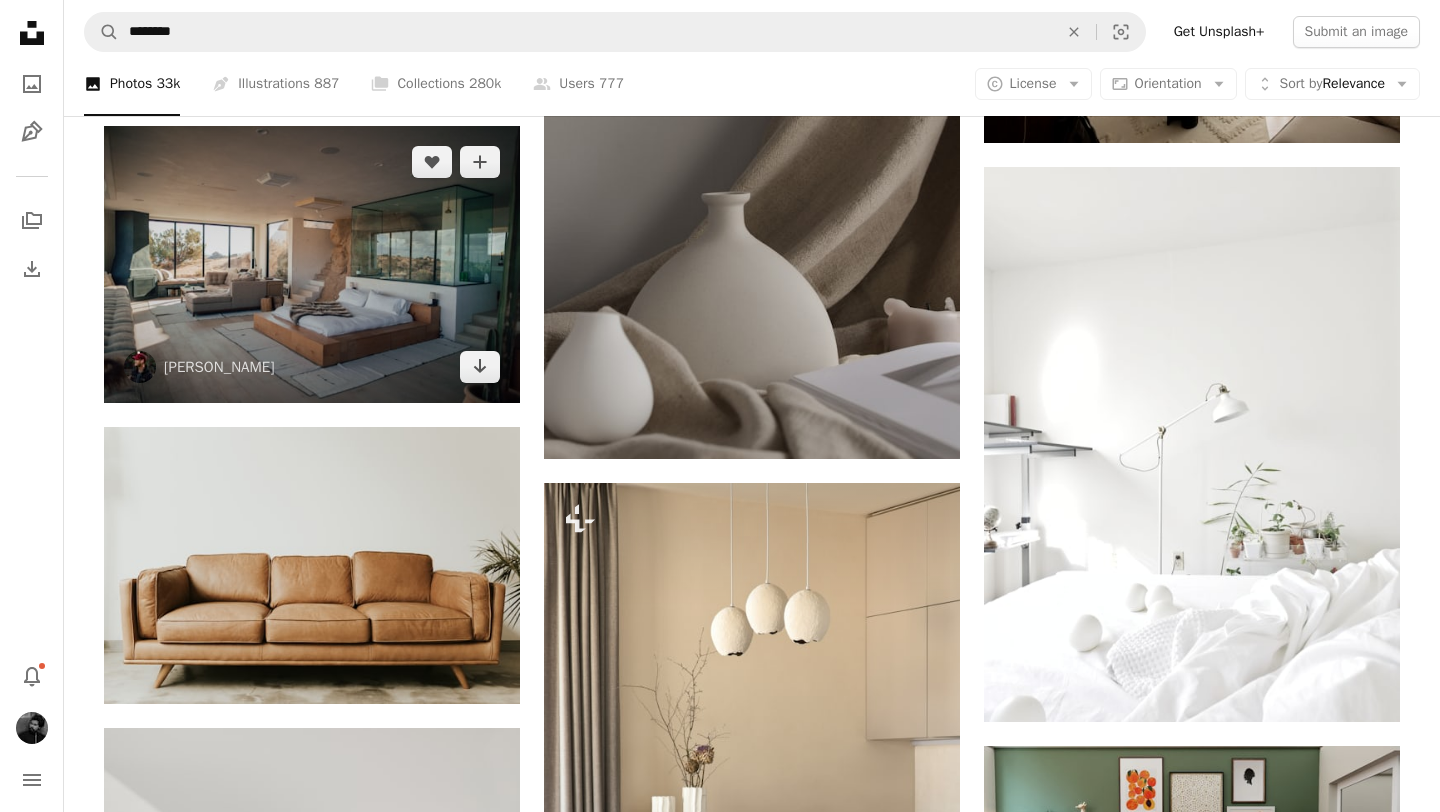 click at bounding box center (312, 264) 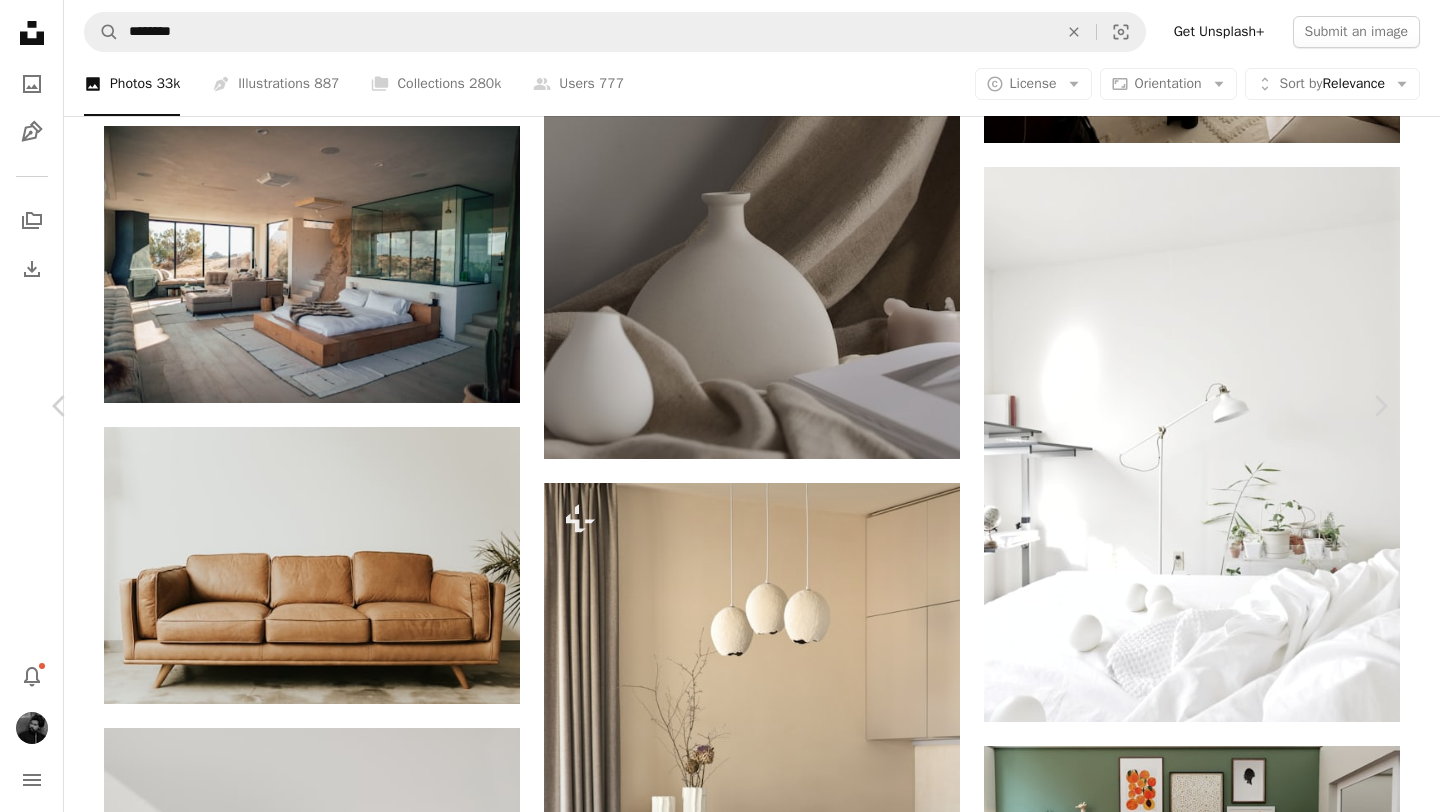 click on "Chevron down" 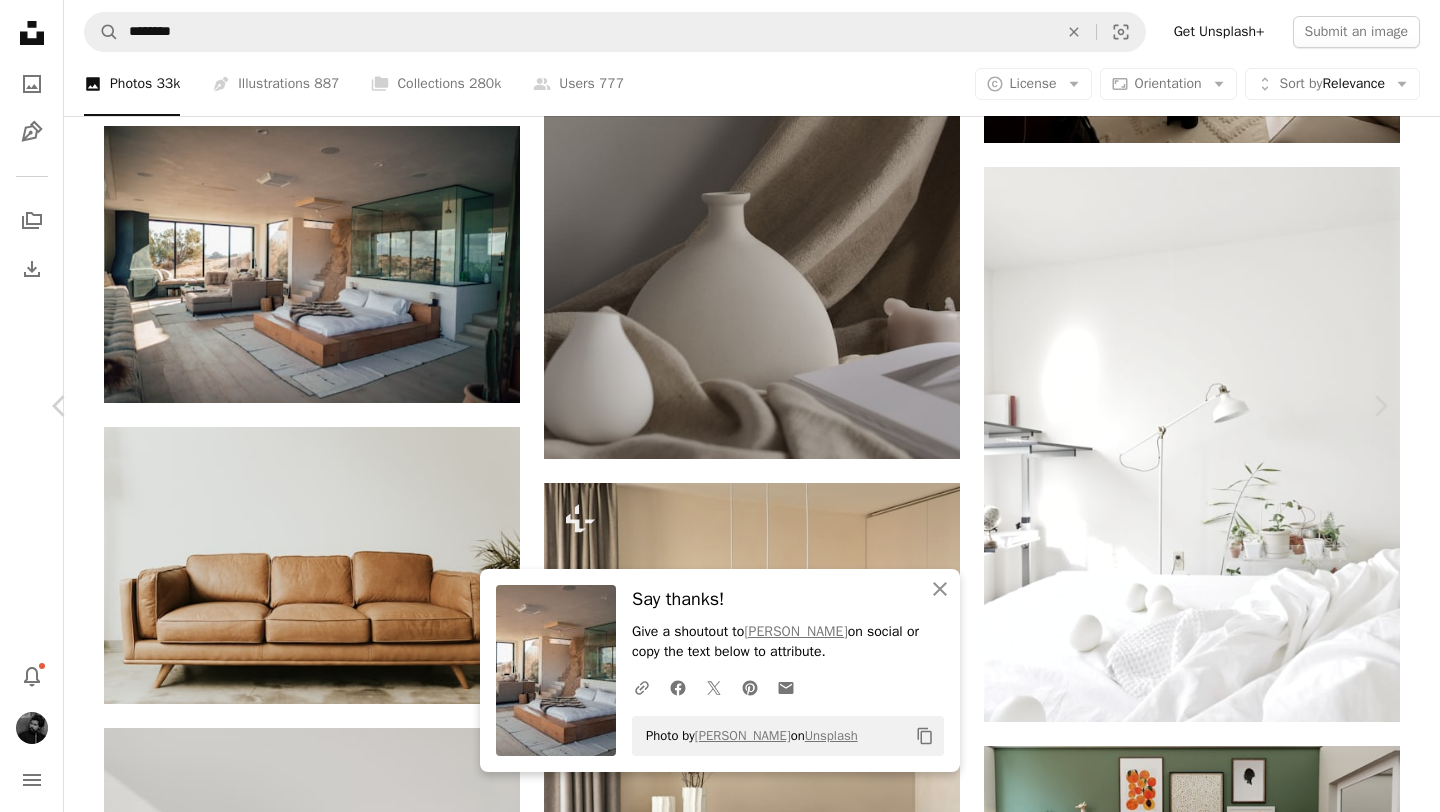 click on "An X shape Chevron left Chevron right An X shape Close Say thanks! Give a shoutout to  [PERSON_NAME]  on social or copy the text below to attribute. A URL sharing icon (chains) Facebook icon X (formerly Twitter) icon Pinterest icon An envelope Photo by  [PERSON_NAME]  on  Unsplash
Copy content [PERSON_NAME] rpnickson A heart A plus sign Download Chevron down Zoom in Views 40,337,605 Downloads 146,968 Featured in Photos ,  Architecture & Interiors ,  Interiors A forward-right arrow Share Info icon Info More Actions The Juniper Room, Whisper [GEOGRAPHIC_DATA], [PERSON_NAME][GEOGRAPHIC_DATA], [US_STATE]
If you find my photos useful, please consider subscribing to me on YouTube for the occasional photography tutorial and much more - [URL][DOMAIN_NAME]  Read more A map [PERSON_NAME] Tree, [GEOGRAPHIC_DATA], [GEOGRAPHIC_DATA] Calendar outlined Published on  [DATE] Camera Canon, EOS-1D X [PERSON_NAME] Safety Free to use under the  Unsplash License indoors building house interior design home living room grey design hotel room interior furniture usa" at bounding box center [720, 3317] 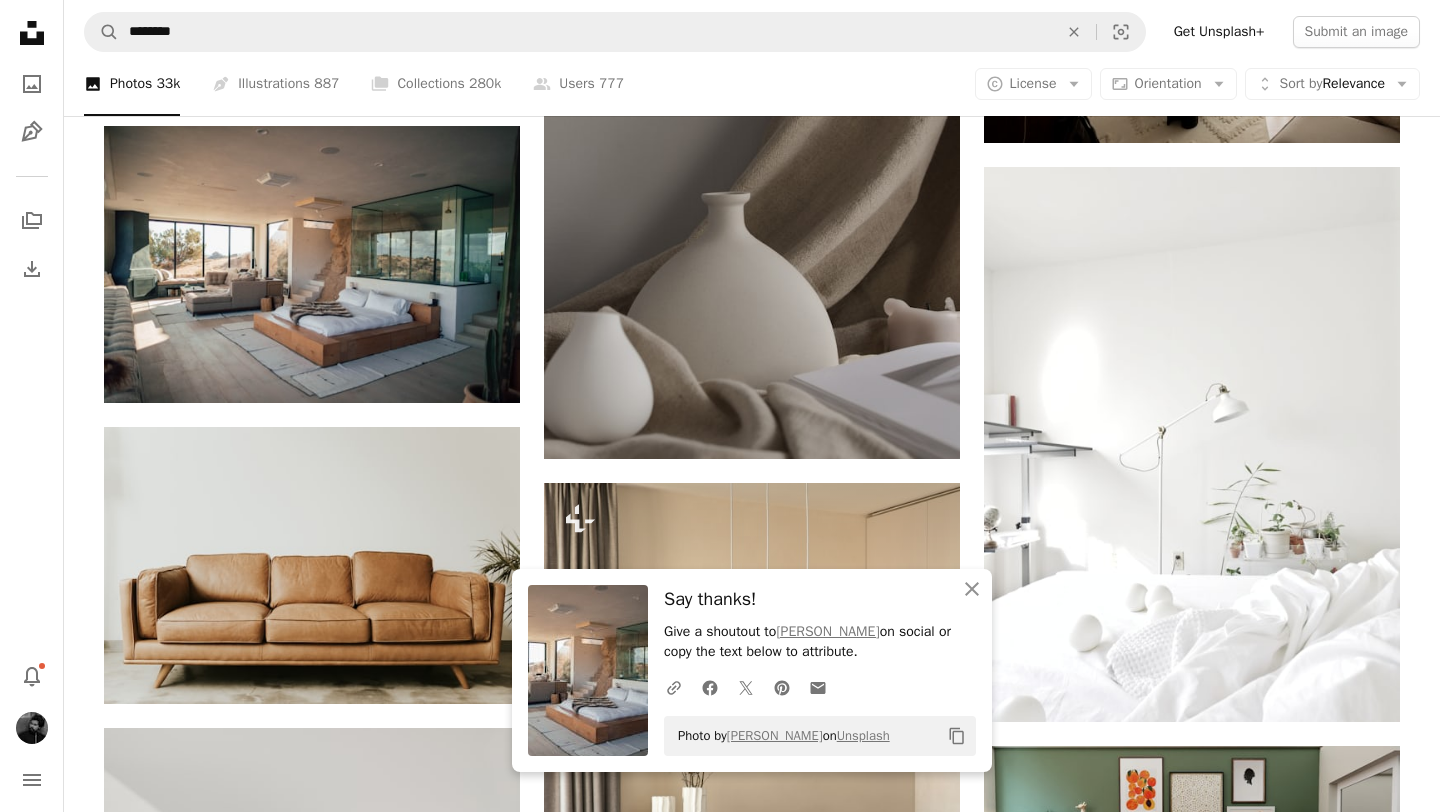 click on "Plus sign for Unsplash+ A heart A plus sign Yevhenii Deshko For  Unsplash+ A lock Download A heart A plus sign Spacejoy Arrow pointing down A heart A plus sign Collov Home Design Arrow pointing down A heart A plus sign [PERSON_NAME] Arrow pointing down A heart A plus sign Inside Weather Arrow pointing down A heart A plus sign Spacejoy Arrow pointing down A heart A plus sign [PERSON_NAME] Arrow pointing down Plus sign for Unsplash+ A heart A plus sign Getty Images For  Unsplash+ A lock Download A heart A plus sign [PERSON_NAME] Available for hire A checkmark inside of a circle Arrow pointing down Plus sign for Unsplash+ A heart A plus sign Getty Images For  Unsplash+ A lock Download A heart A plus sign [PERSON_NAME] Available for hire A checkmark inside of a circle Arrow pointing down A heart A plus sign [PERSON_NAME] Arrow pointing down Plus sign for Unsplash+ A heart A plus sign Mesut çiçen For  Unsplash+ A lock Download A heart A plus sign [PERSON_NAME] Available for hire Arrow pointing down" at bounding box center [752, -3752] 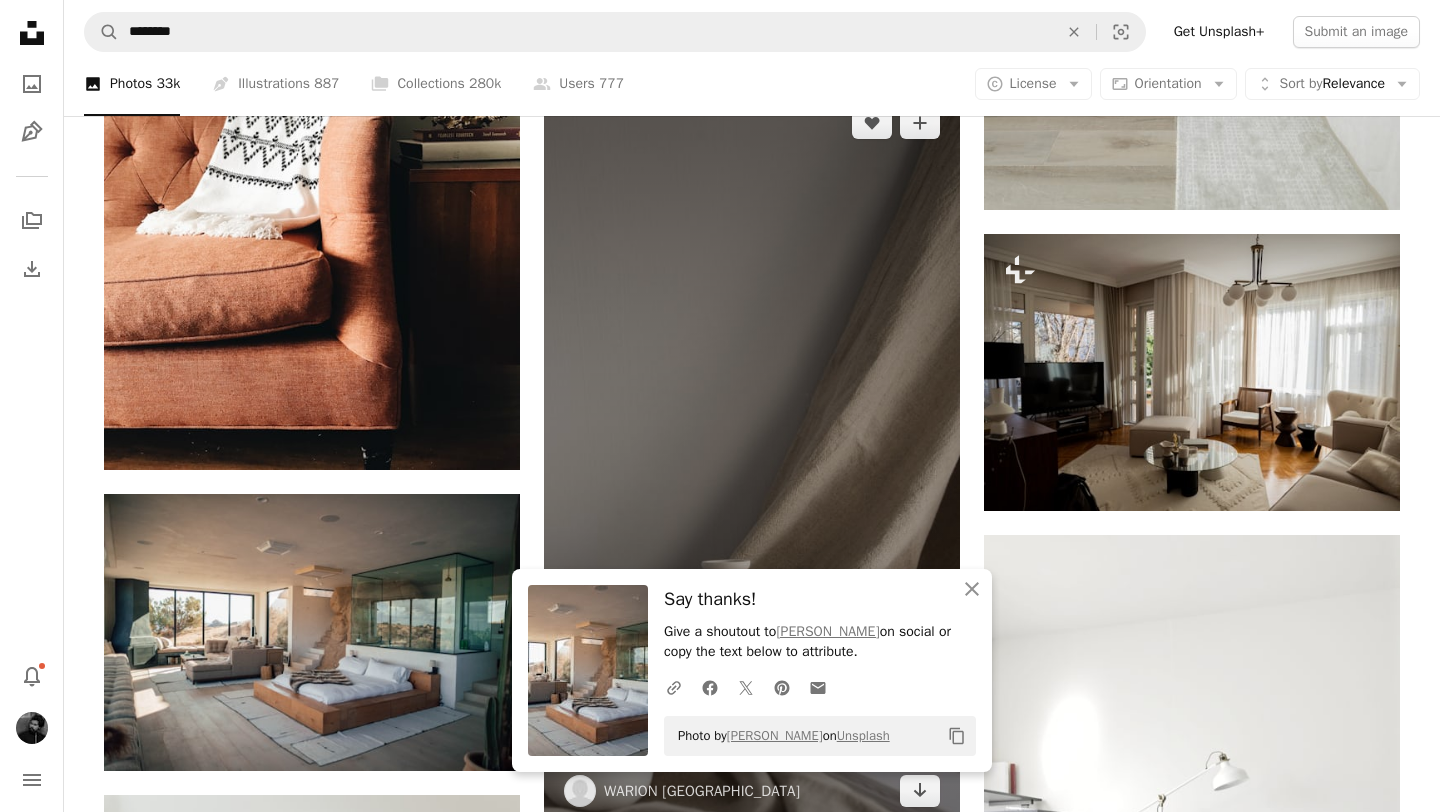 scroll, scrollTop: 10327, scrollLeft: 0, axis: vertical 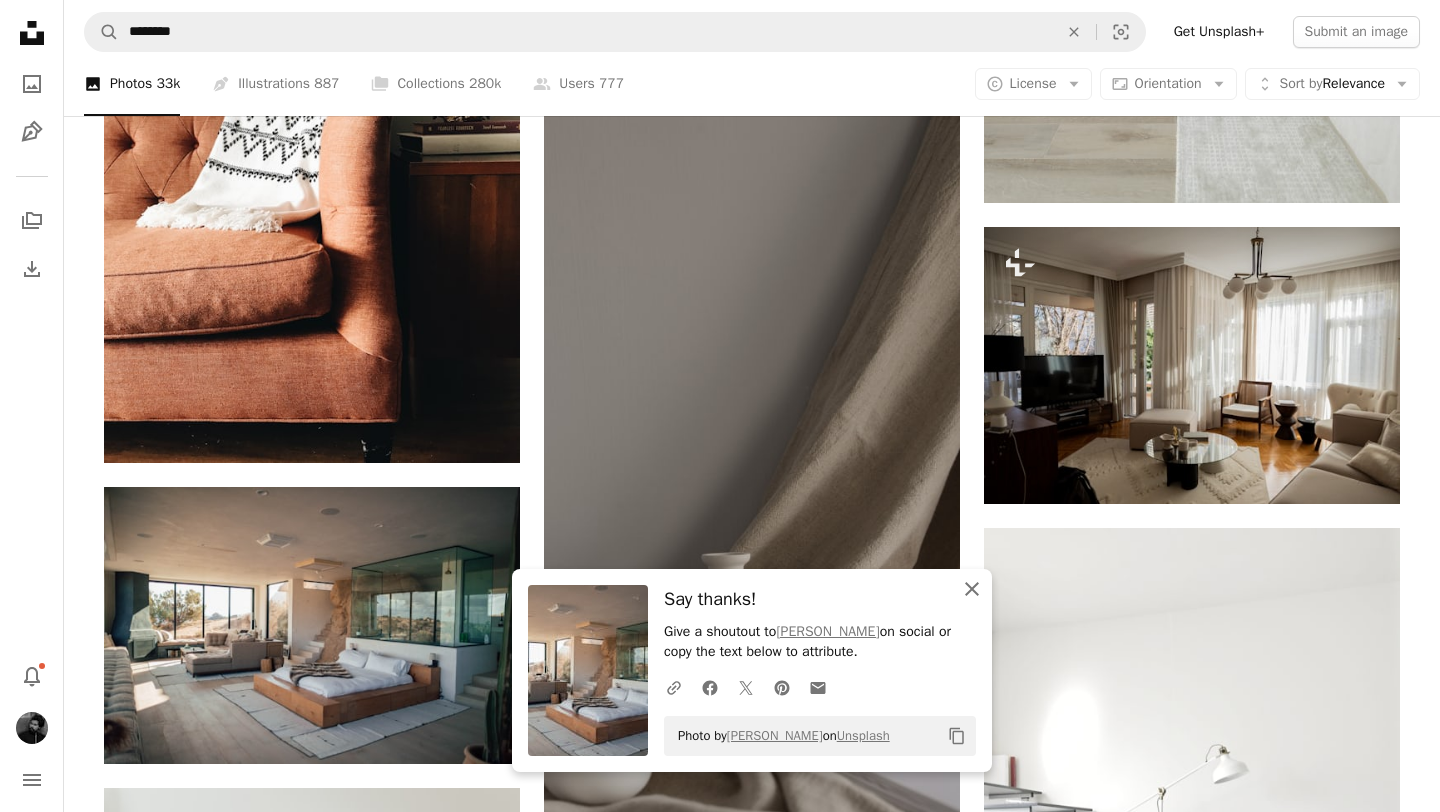 click on "An X shape" 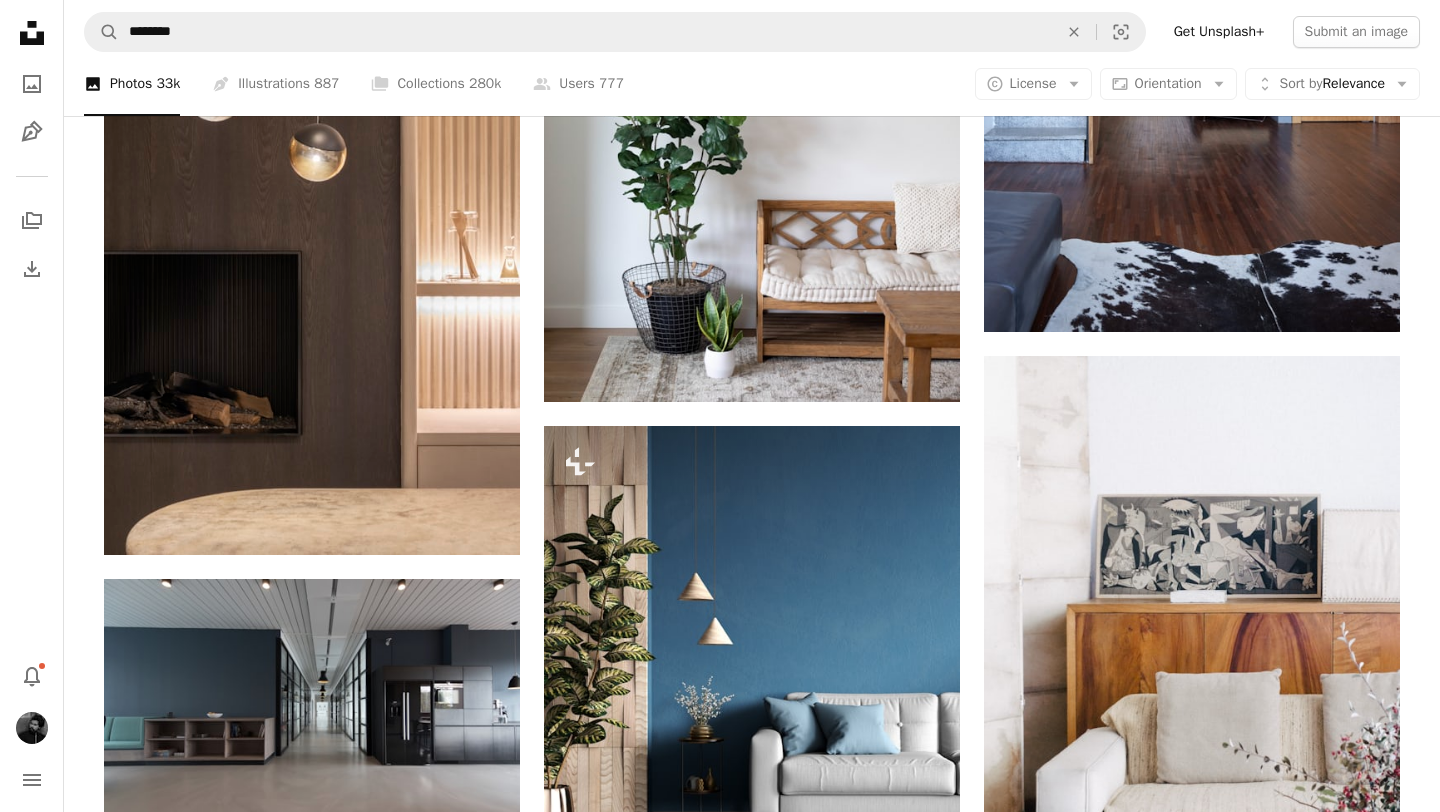 scroll, scrollTop: 14230, scrollLeft: 0, axis: vertical 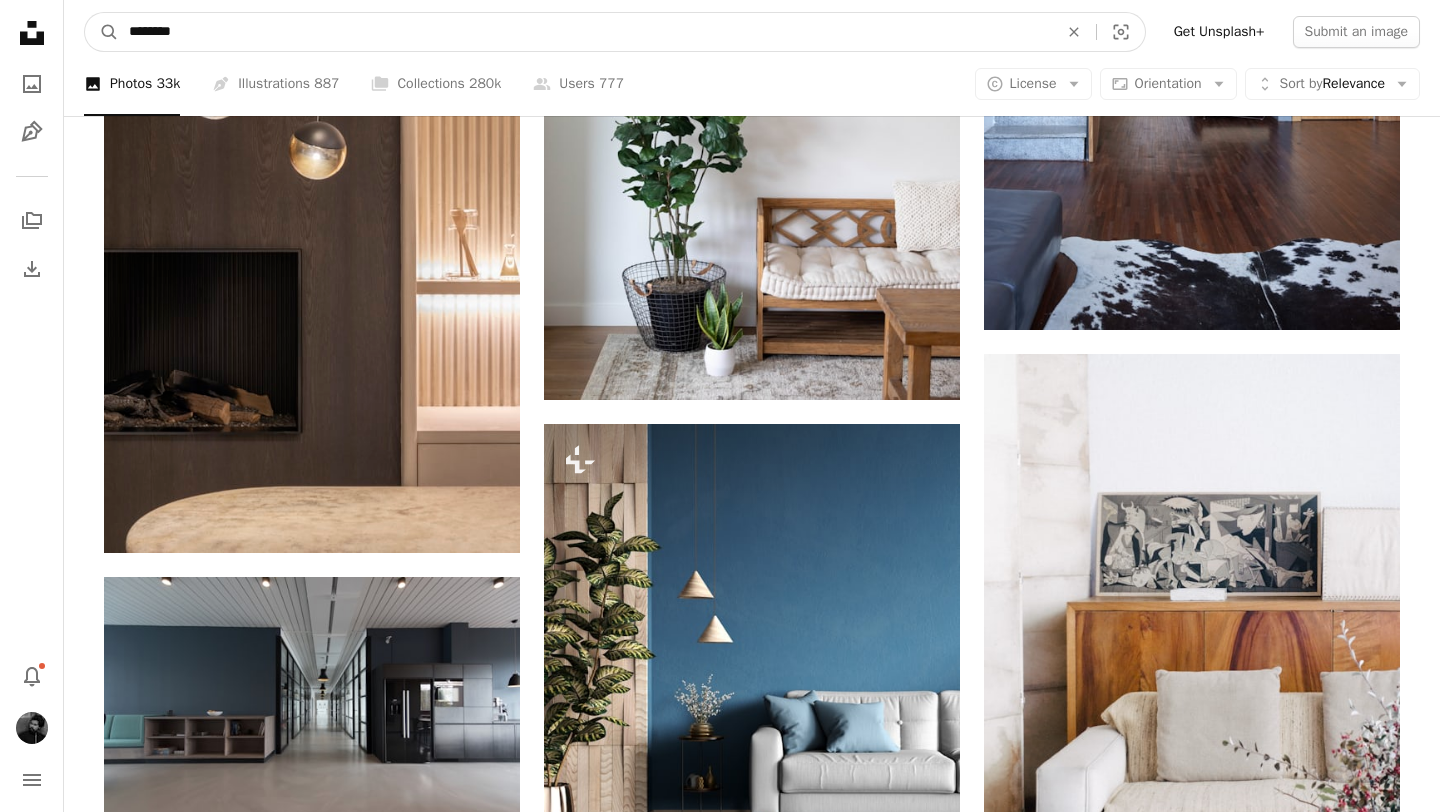 click on "********" at bounding box center [585, 32] 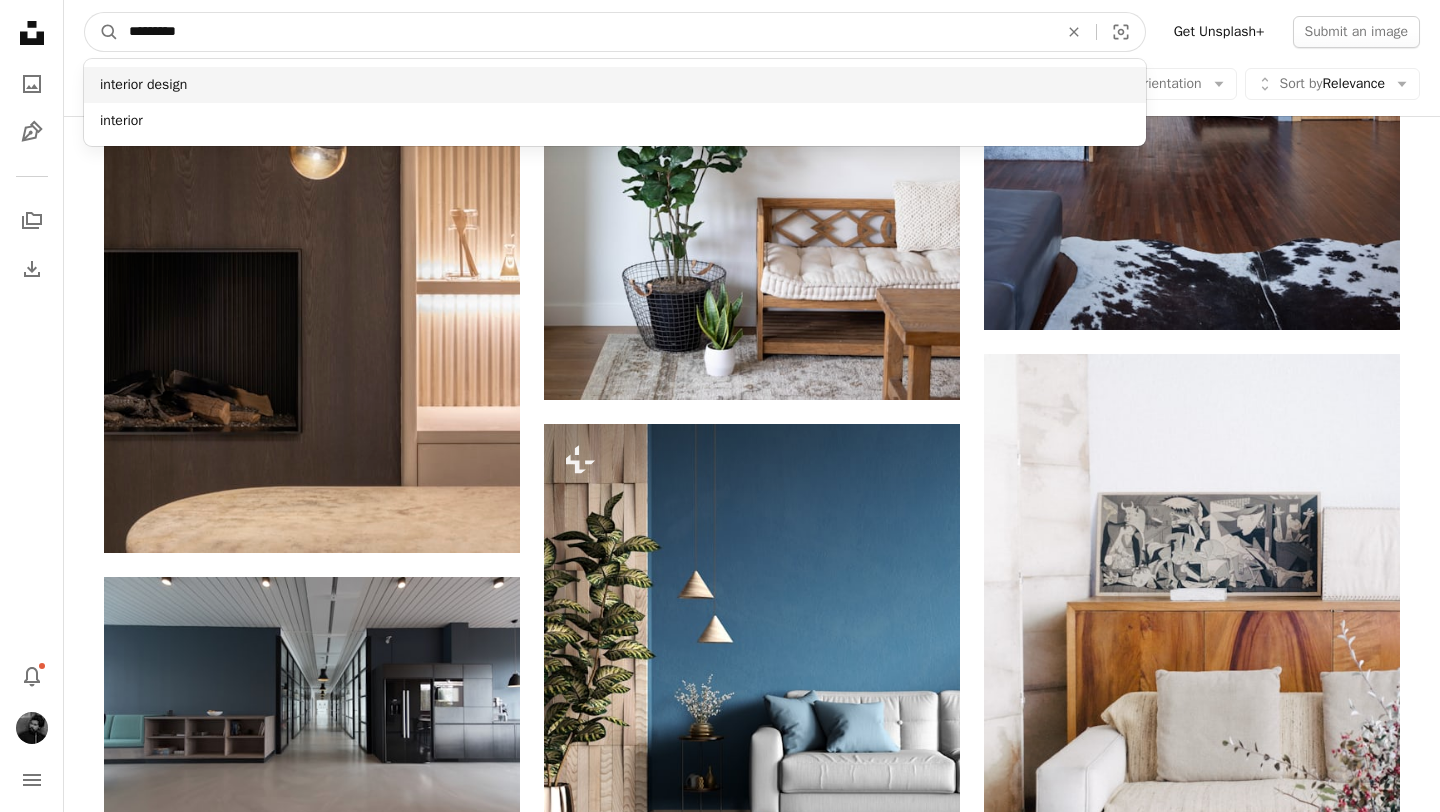 type on "********" 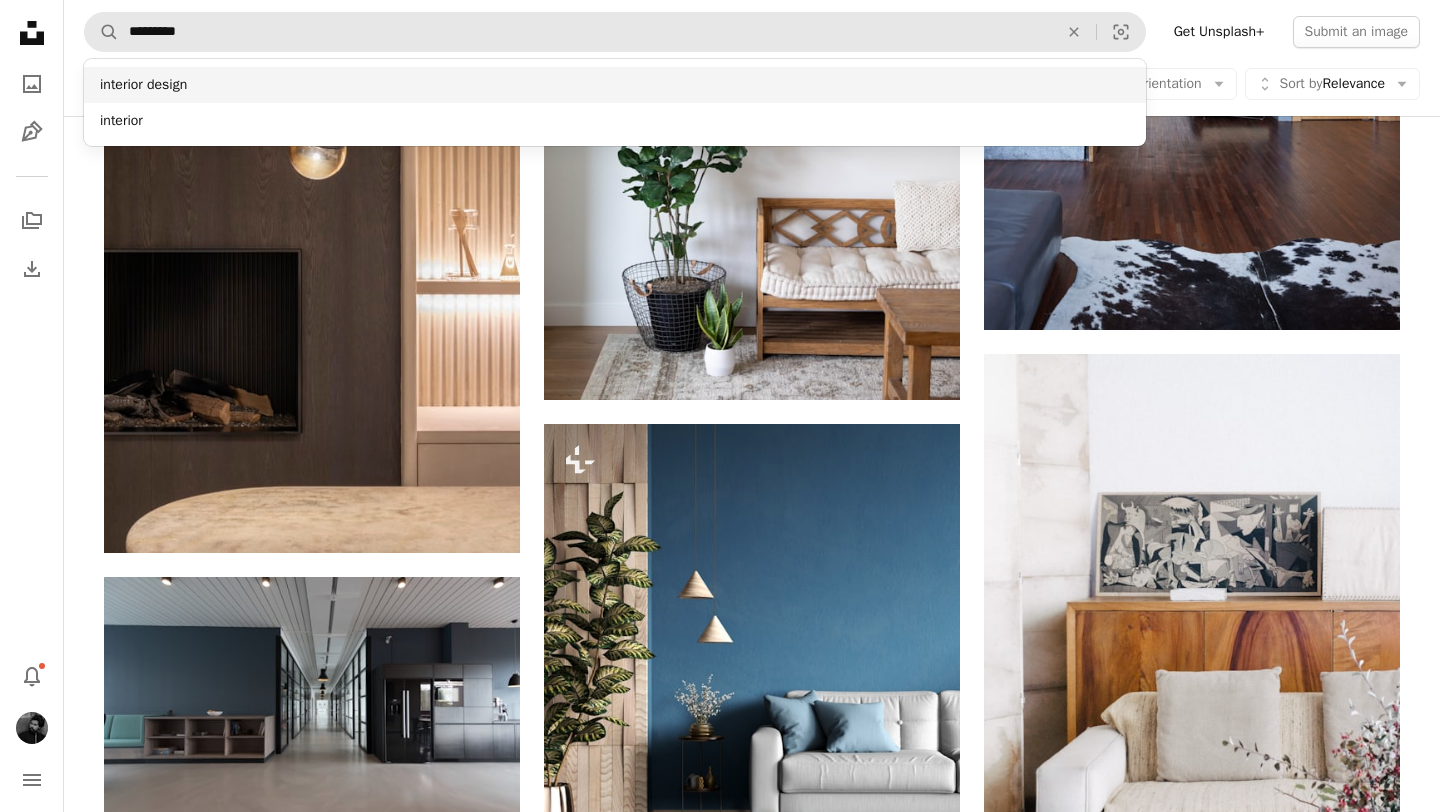 click on "interior design" at bounding box center [615, 85] 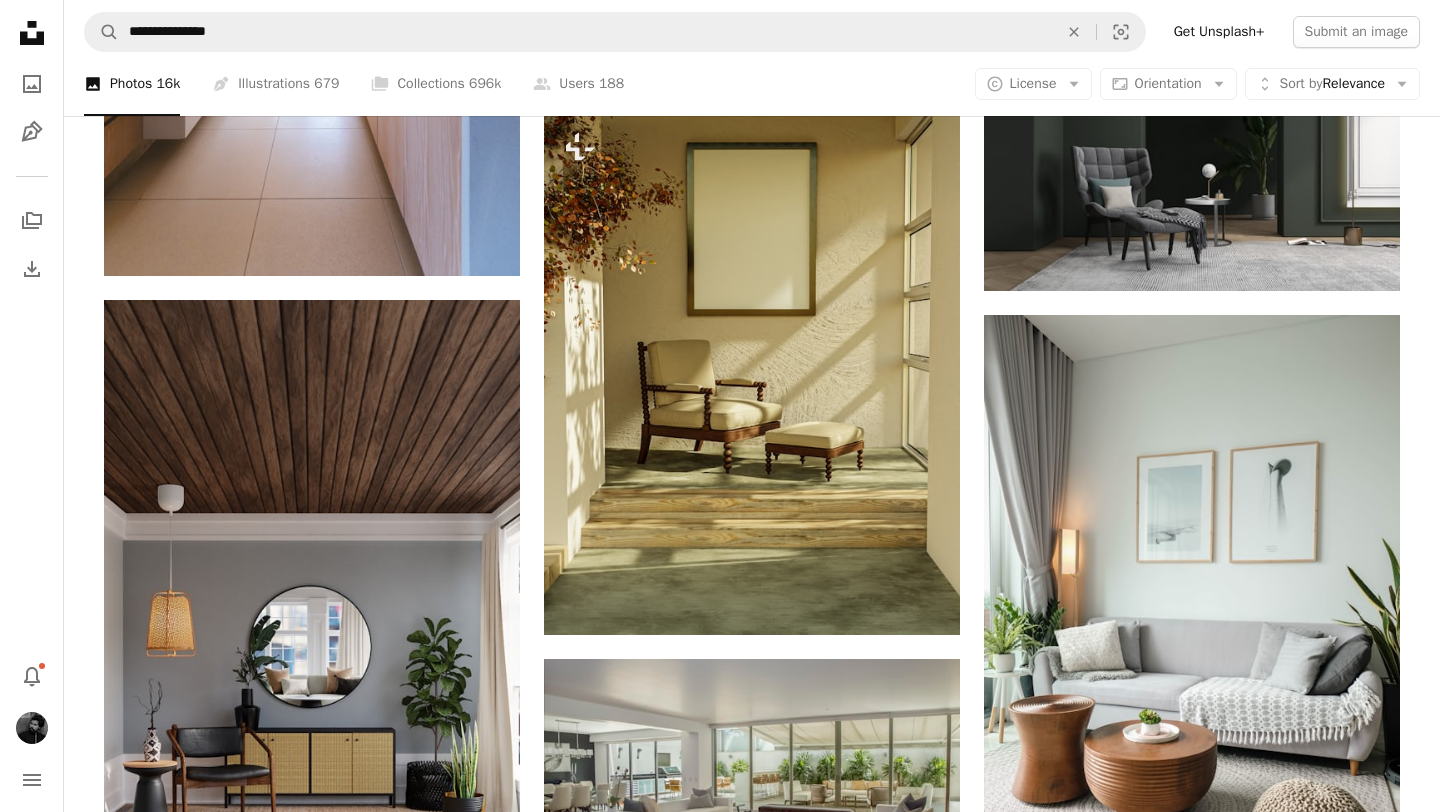 scroll, scrollTop: 1822, scrollLeft: 0, axis: vertical 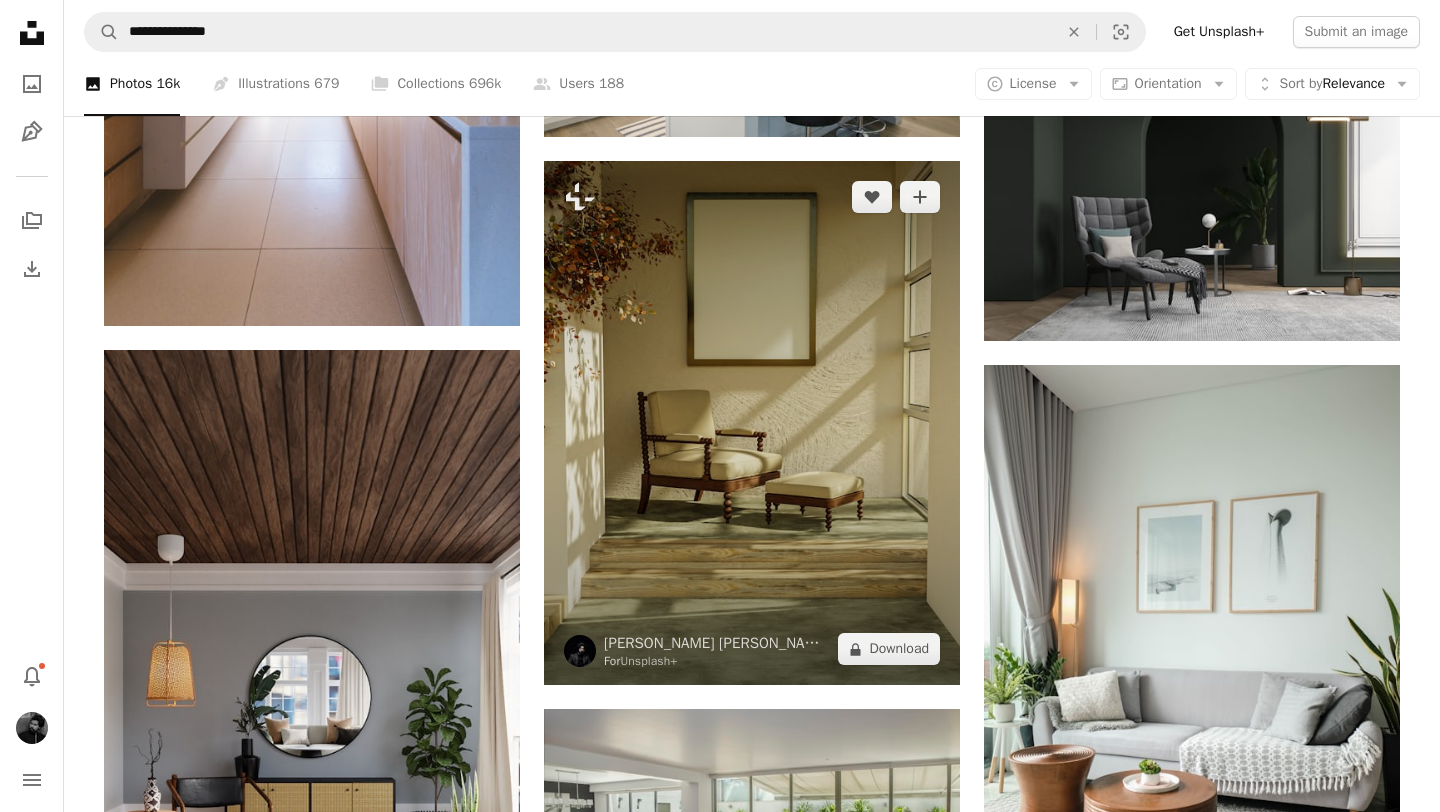click at bounding box center [752, 423] 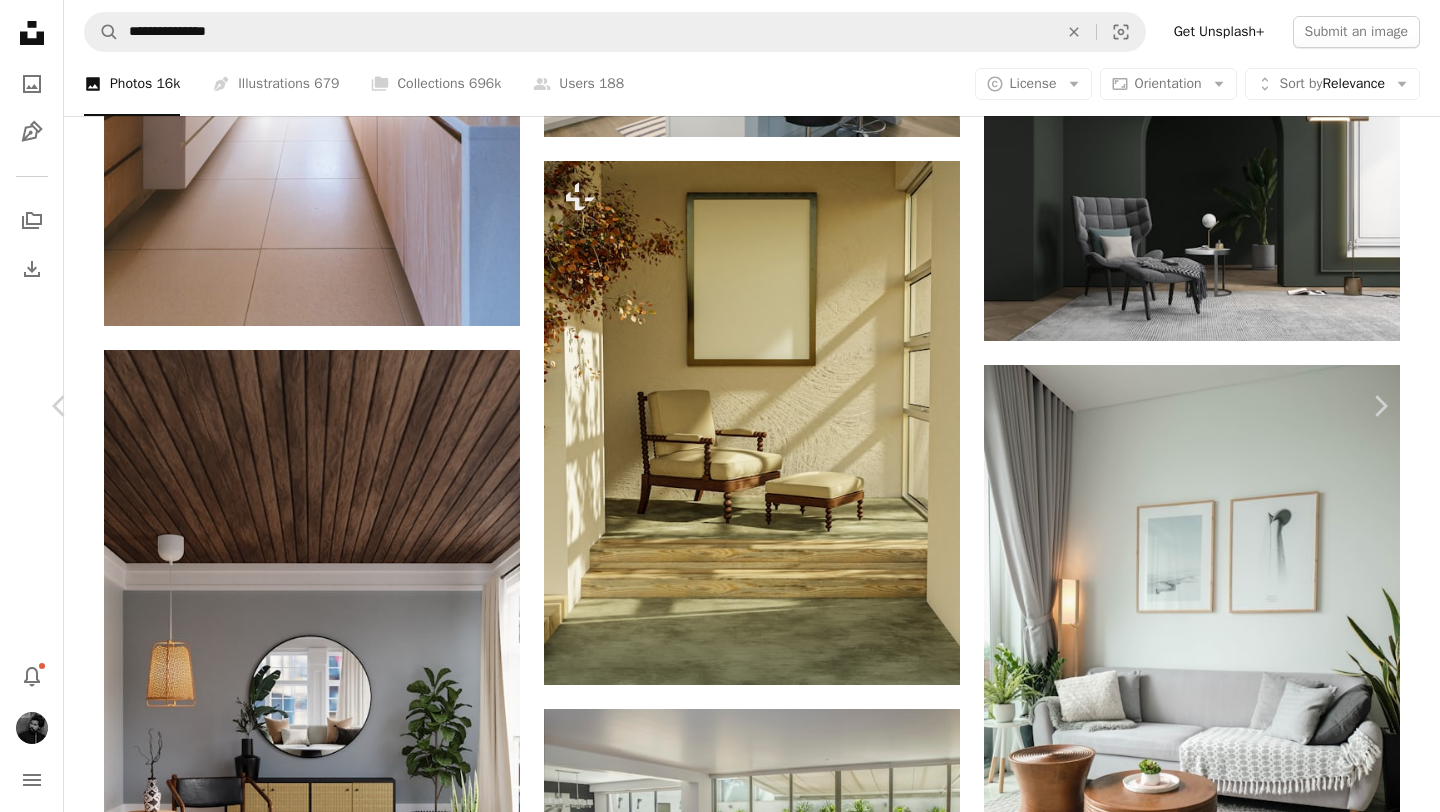 click on "An X shape Chevron left Chevron right [PERSON_NAME] [PERSON_NAME] [PERSON_NAME] For  Unsplash+ A heart A plus sign A lock Download Zoom in A forward-right arrow Share More Actions Calendar outlined Published on  [DATE] Safety Licensed under the  Unsplash+ License wallpaper interior design interior product minimalist mockup 3d render home decor digital image render frame mockup picture frame lounge chairs home design product mockup wall mockup empty frame art frames From this series Plus sign for Unsplash+ Related images Plus sign for Unsplash+ A heart A plus sign [PERSON_NAME] For  Unsplash+ A lock Download Plus sign for Unsplash+ A heart A plus sign [PERSON_NAME] For  Unsplash+ A lock Download Plus sign for Unsplash+ A heart A plus sign [PERSON_NAME] For  Unsplash+ A lock Download Plus sign for Unsplash+ A heart A plus sign [PERSON_NAME] For  Unsplash+ A lock Download Plus sign for Unsplash+ A heart A plus sign [PERSON_NAME] For  Unsplash+ A lock Download Plus sign for Unsplash+ A heart A plus sign" at bounding box center [720, 5825] 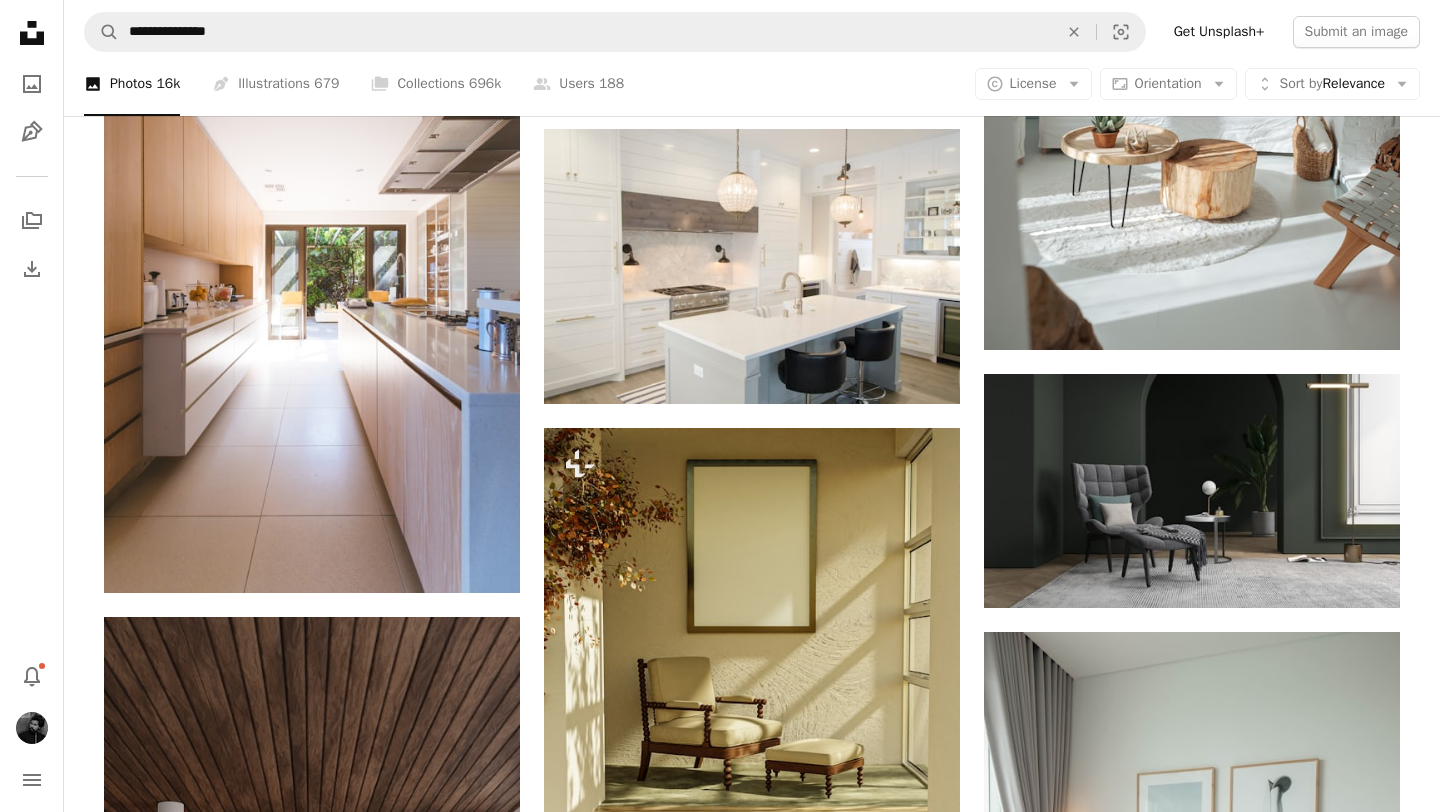 scroll, scrollTop: 1565, scrollLeft: 0, axis: vertical 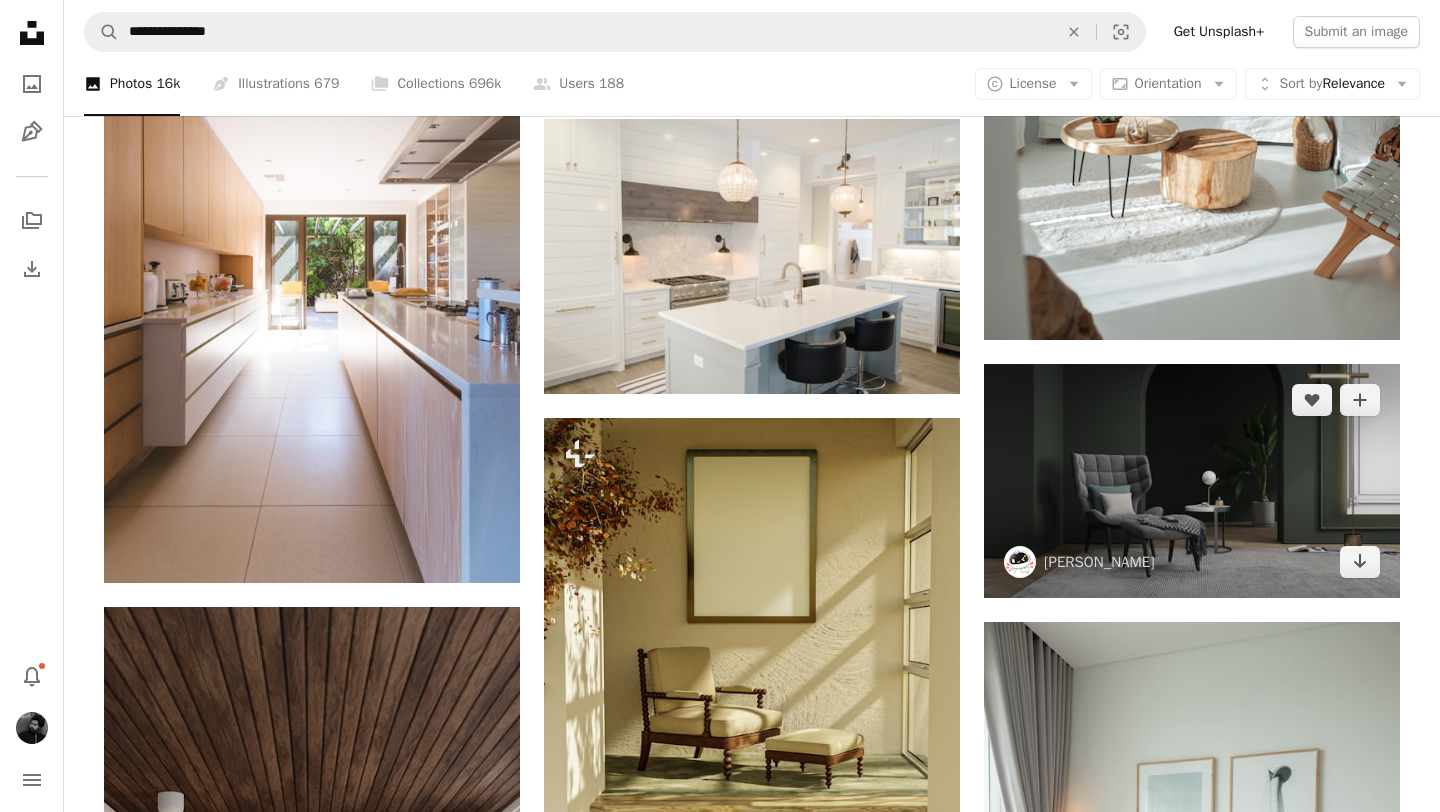 click at bounding box center (1192, 481) 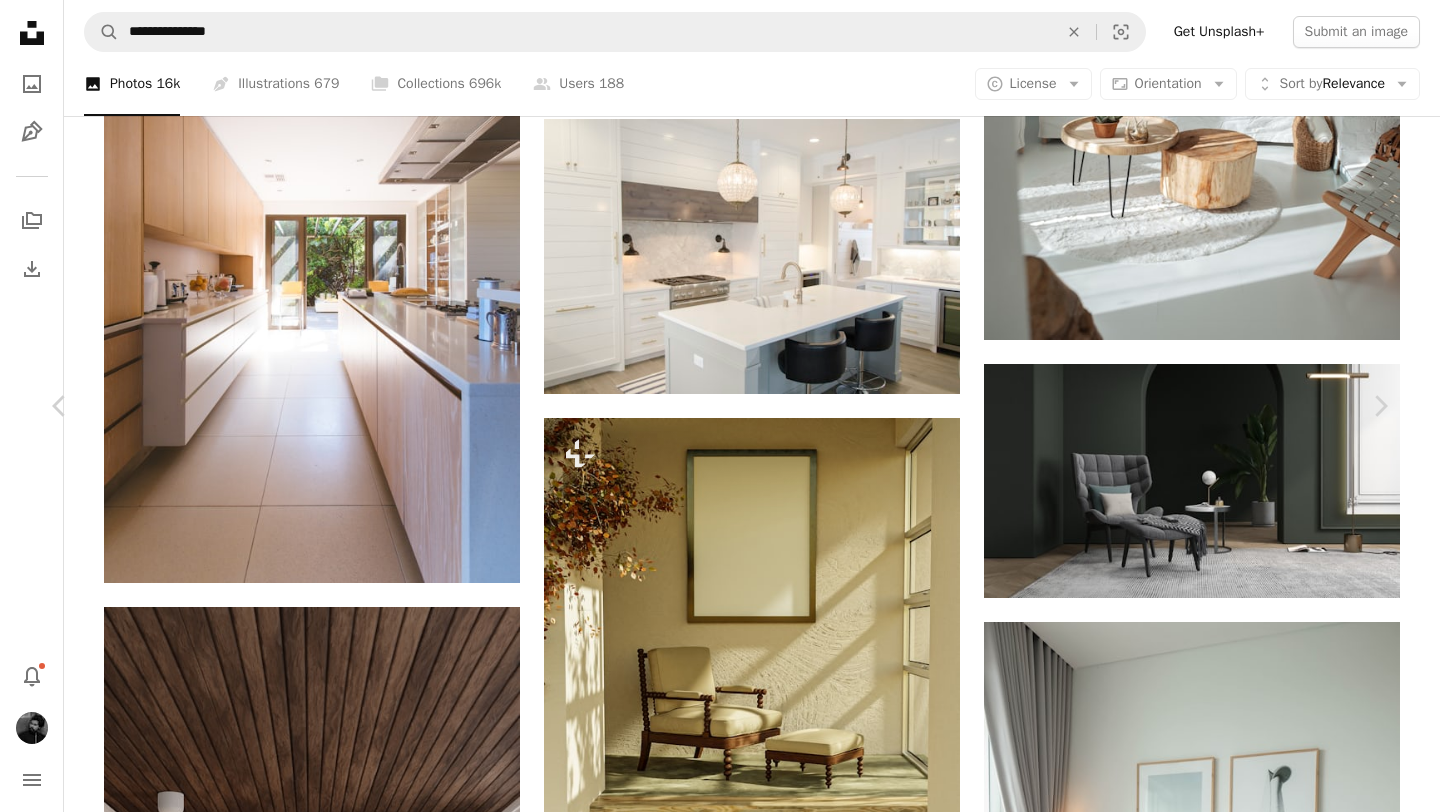 click on "An X shape Chevron left Chevron right [PERSON_NAME] coohom A heart A plus sign Download Chevron down Zoom in Views 6,738,810 Downloads 64,153 Featured in Architecture & Interiors ,  3D Renders ,  Interiors A forward-right arrow Share Info icon Info More Actions Calendar outlined Published on  [DATE] Safety Free to use under the  Unsplash License interior design living room digital image render indoors side table lounge chair black home design room interior furniture lighting chair rug living tabletop Related images A heart A plus sign [PERSON_NAME] Arrow pointing down A heart A plus sign [PERSON_NAME] Available for hire A checkmark inside of a circle Arrow pointing down A heart A plus sign [PERSON_NAME] Available for hire A checkmark inside of a circle Arrow pointing down A heart A plus sign [PERSON_NAME] Arrow pointing down Plus sign for Unsplash+ A heart A plus sign Getty Images For  Unsplash+ A lock Download A heart A plus sign eskoala Arrow pointing down Plus sign for Unsplash+ A heart A plus sign Getty Images" at bounding box center (720, 6082) 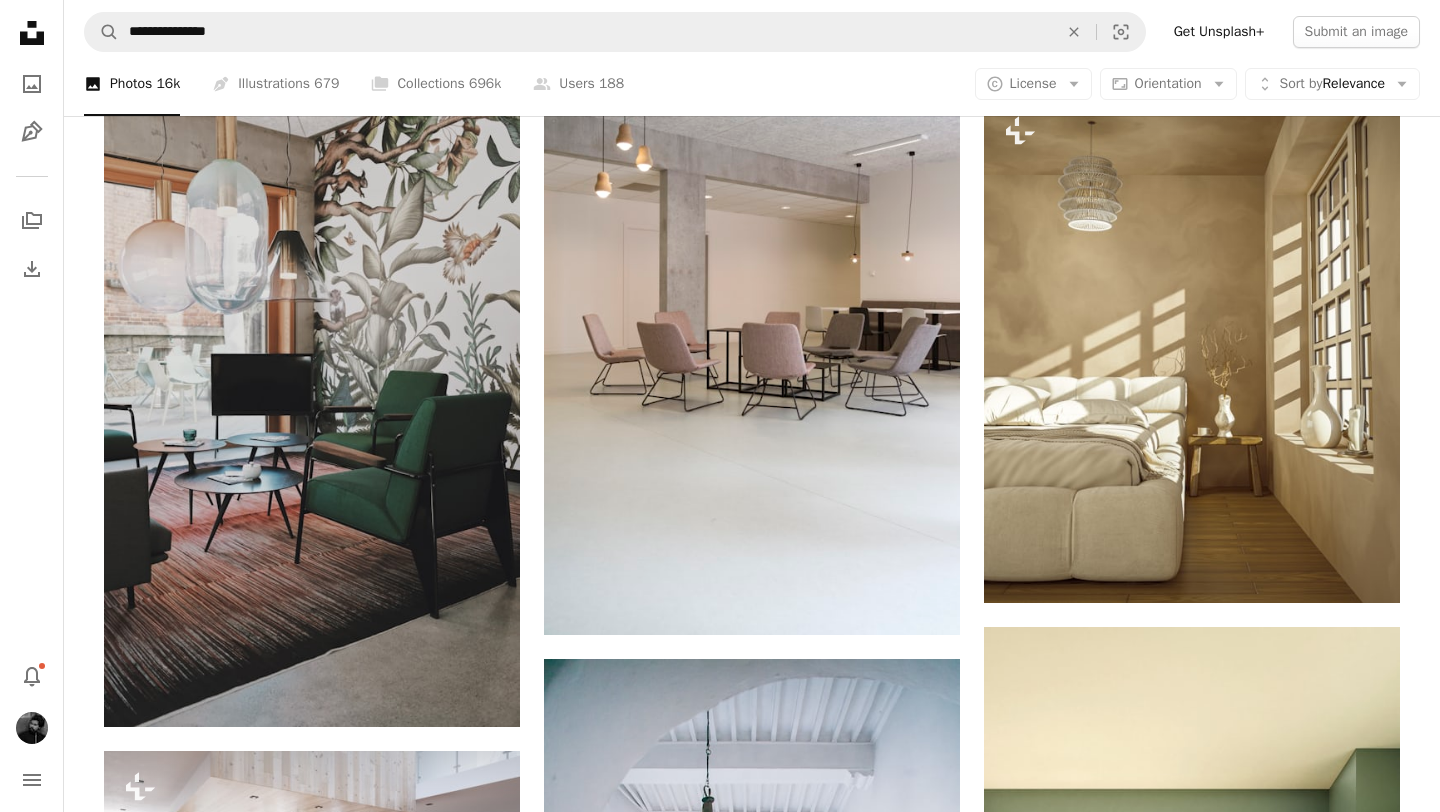scroll, scrollTop: 4710, scrollLeft: 0, axis: vertical 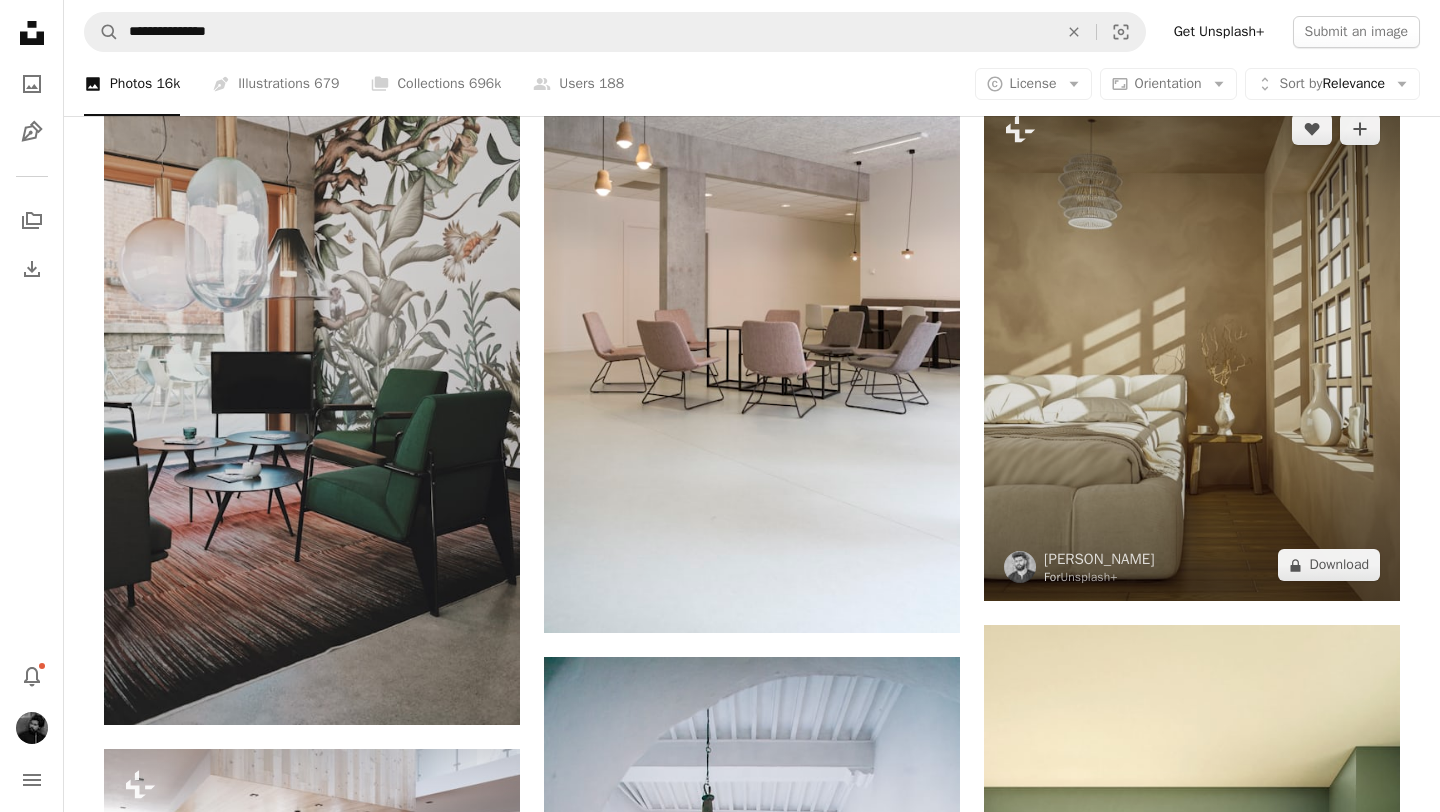 click at bounding box center [1192, 347] 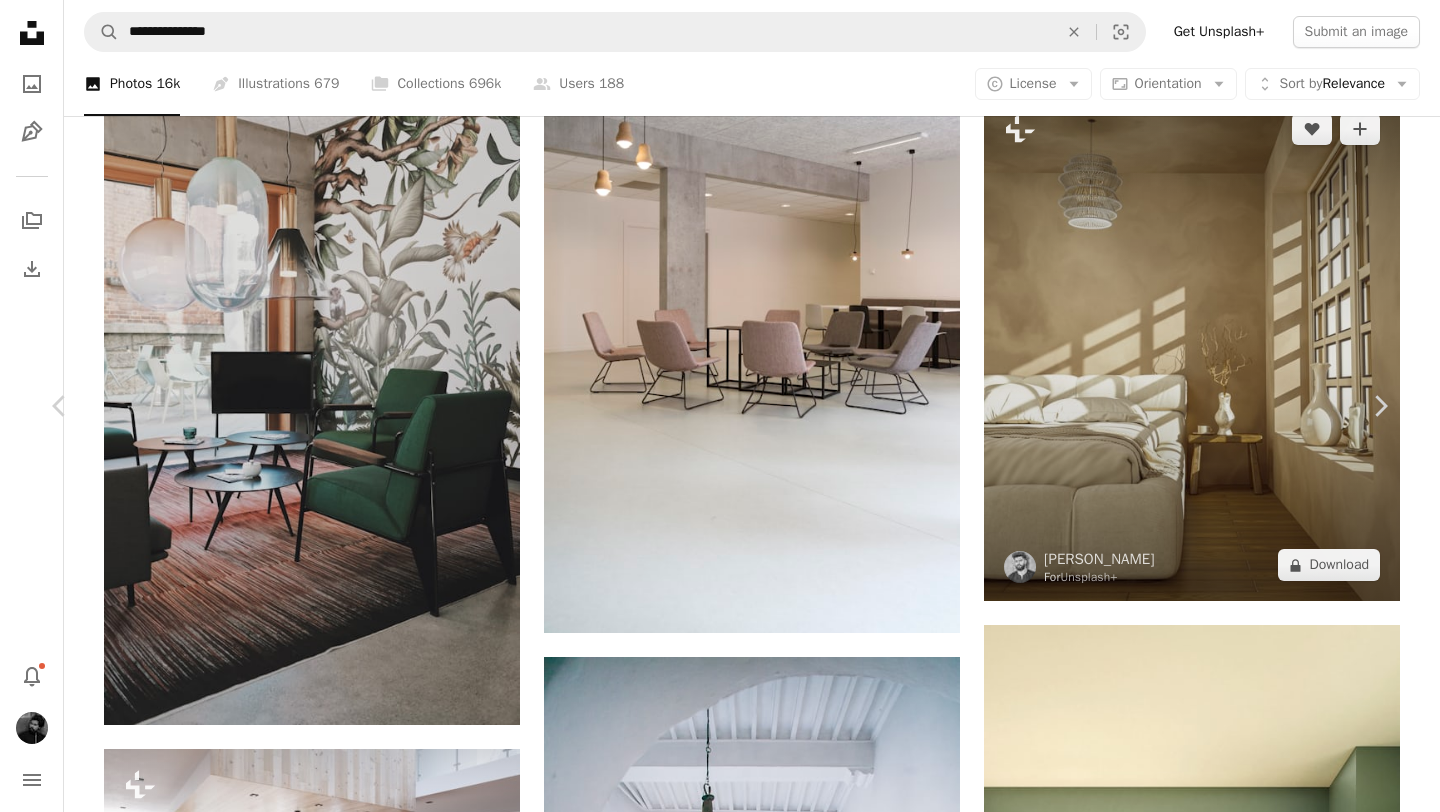 click on "An X shape Chevron left Chevron right [PERSON_NAME] For  Unsplash+ A heart A plus sign A lock Download Zoom in Featured in 3D Renders ,  Architecture & Interiors A forward-right arrow Share More Actions Calendar outlined Published on  [DATE] Safety Licensed under the  Unsplash+ License wallpaper background interior design bedroom window minimalist 3d render digital render From this series Plus sign for Unsplash+ Related images Plus sign for Unsplash+ A heart A plus sign [PERSON_NAME] For  Unsplash+ A lock Download Plus sign for Unsplash+ A heart A plus sign Yevhenii Deshko For  Unsplash+ A lock Download Plus sign for Unsplash+ A heart A plus sign Yevhenii Deshko For  Unsplash+ A lock Download Plus sign for Unsplash+ A heart A plus sign Yevhenii Deshko For  Unsplash+ A lock Download Plus sign for Unsplash+ A heart A plus sign Mesut çiçen For  Unsplash+ A lock Download Plus sign for Unsplash+ A heart A plus sign [PERSON_NAME] For  Unsplash+ A lock Download Plus sign for Unsplash+ A heart For" at bounding box center [720, 5814] 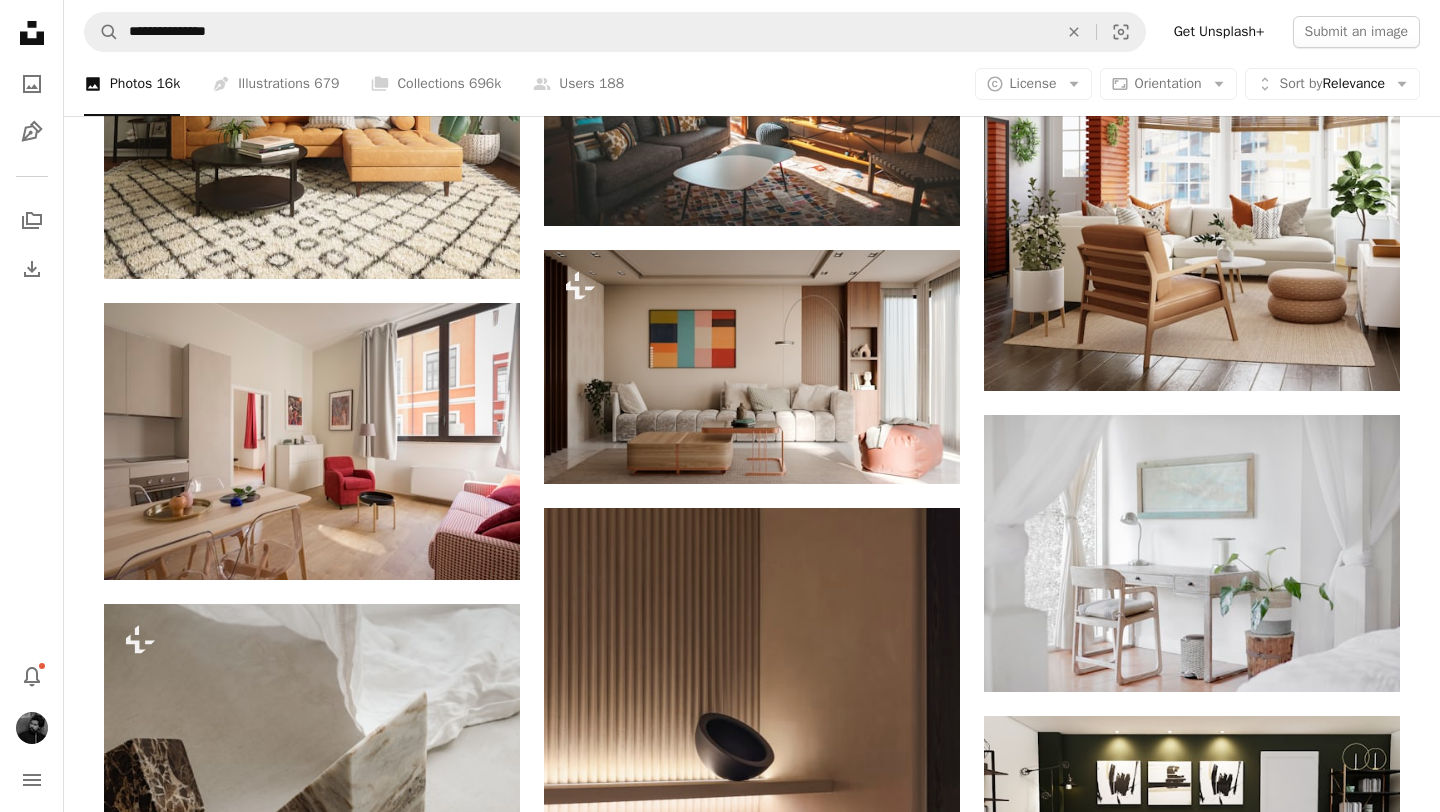 scroll, scrollTop: 7059, scrollLeft: 0, axis: vertical 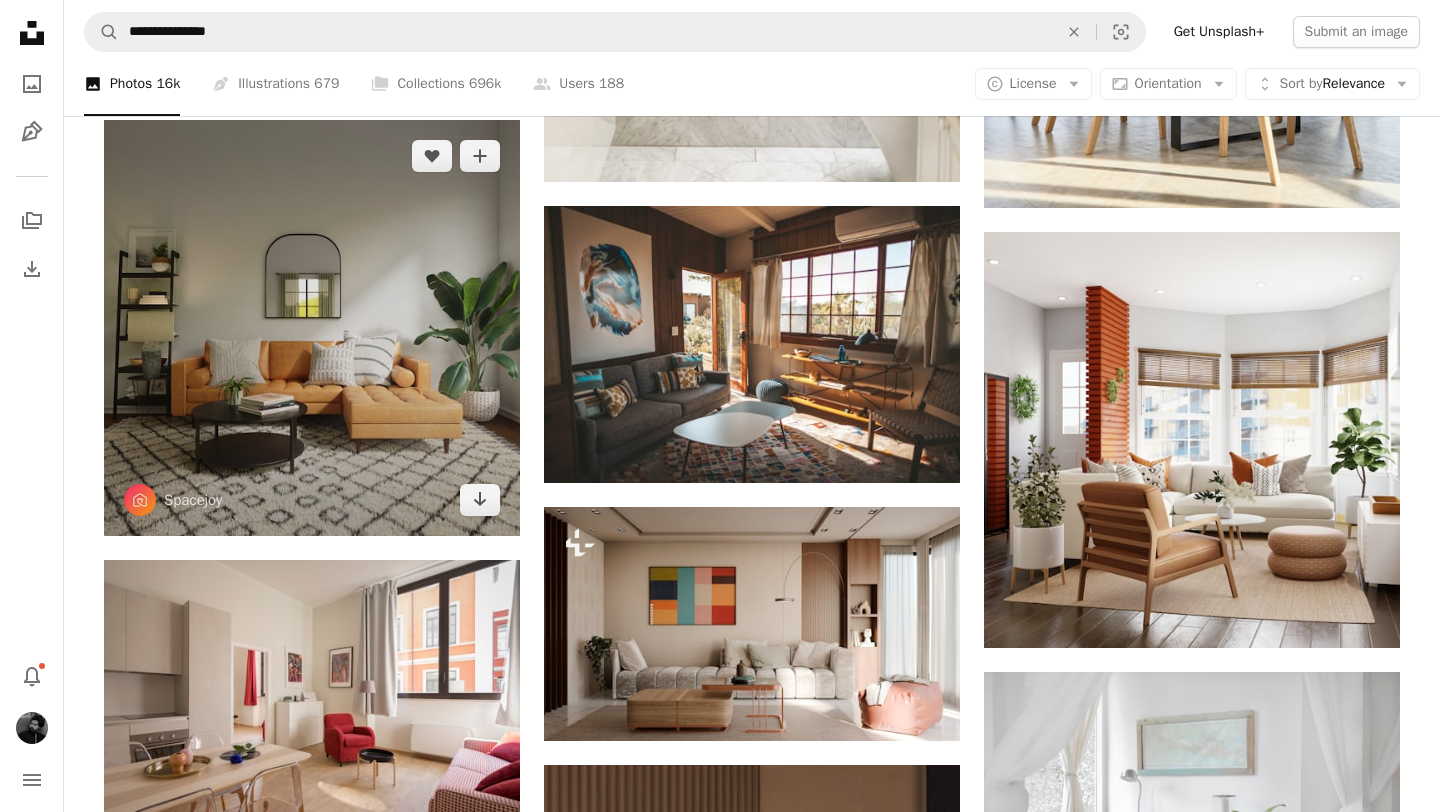 click at bounding box center [312, 328] 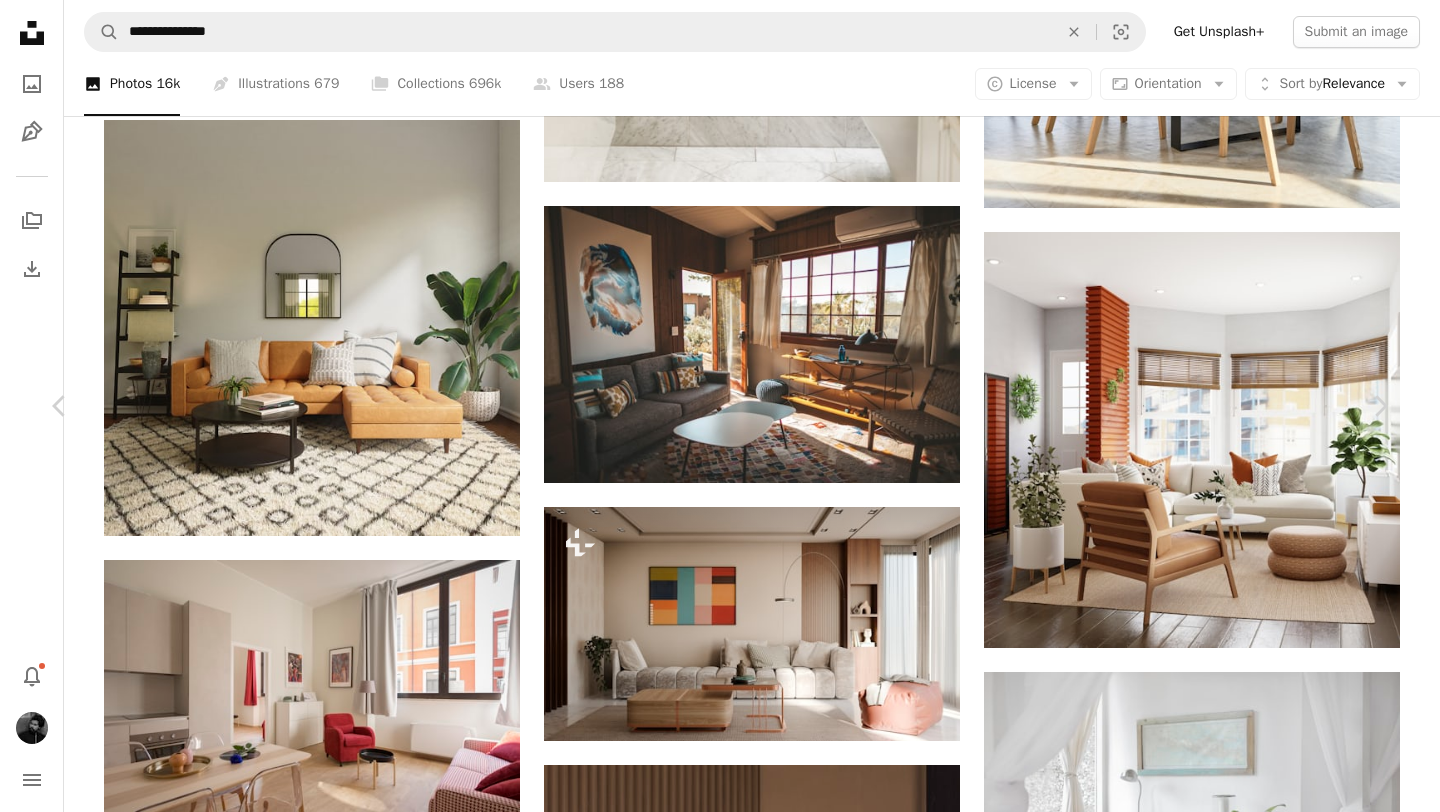 click on "An X shape Chevron left Chevron right Spacejoy spacejoy A heart A plus sign Download Chevron down Zoom in Views 23,465,585 Downloads 177,565 Featured in Architecture & Interiors ,  Interiors A forward-right arrow Share Info icon Info More Actions A map marker [GEOGRAPHIC_DATA], [GEOGRAPHIC_DATA], [GEOGRAPHIC_DATA] Calendar outlined Published on  [DATE] Safety Free to use under the  Unsplash License interior design home decor house interior indoors interiors life style designs home decorating living room decor ideas living room decoration living room decor design home makeover living room styling background home living room wall design room interior Related images A heart A plus sign Spacejoy Arrow pointing down A heart A plus sign Spacejoy Arrow pointing down A heart A plus sign [PERSON_NAME] Arrow pointing down A heart A plus sign [PERSON_NAME] [PERSON_NAME] Available for hire A checkmark inside of a circle Arrow pointing down A heart A plus sign Neon Wang Available for hire A checkmark inside of a circle Arrow pointing down A heart A plus sign A heart A heart" at bounding box center [720, 6363] 